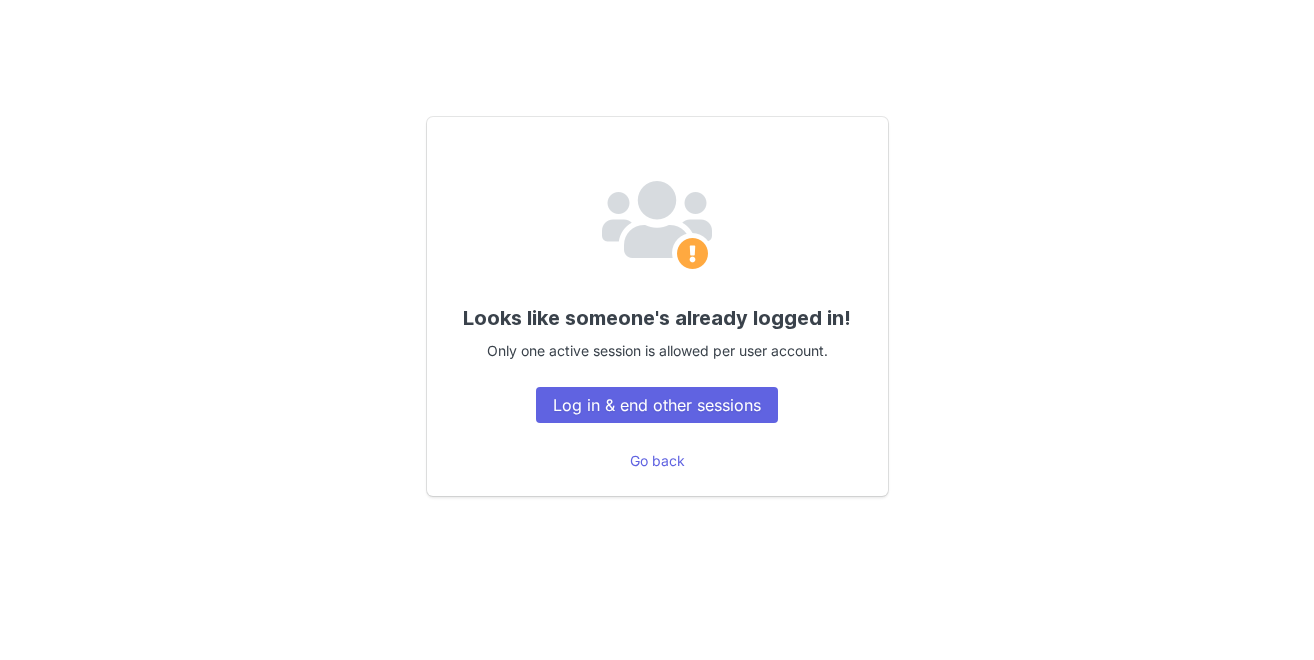 scroll, scrollTop: 0, scrollLeft: 0, axis: both 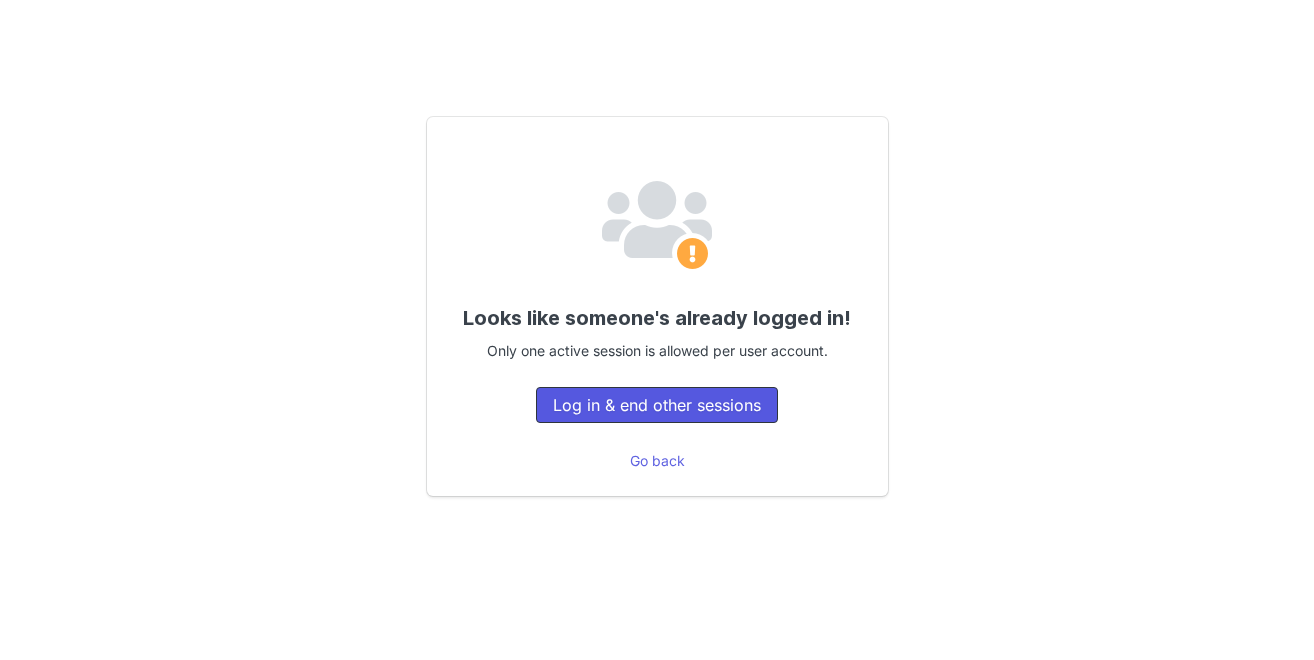 click on "Log in & end other sessions" at bounding box center (657, 405) 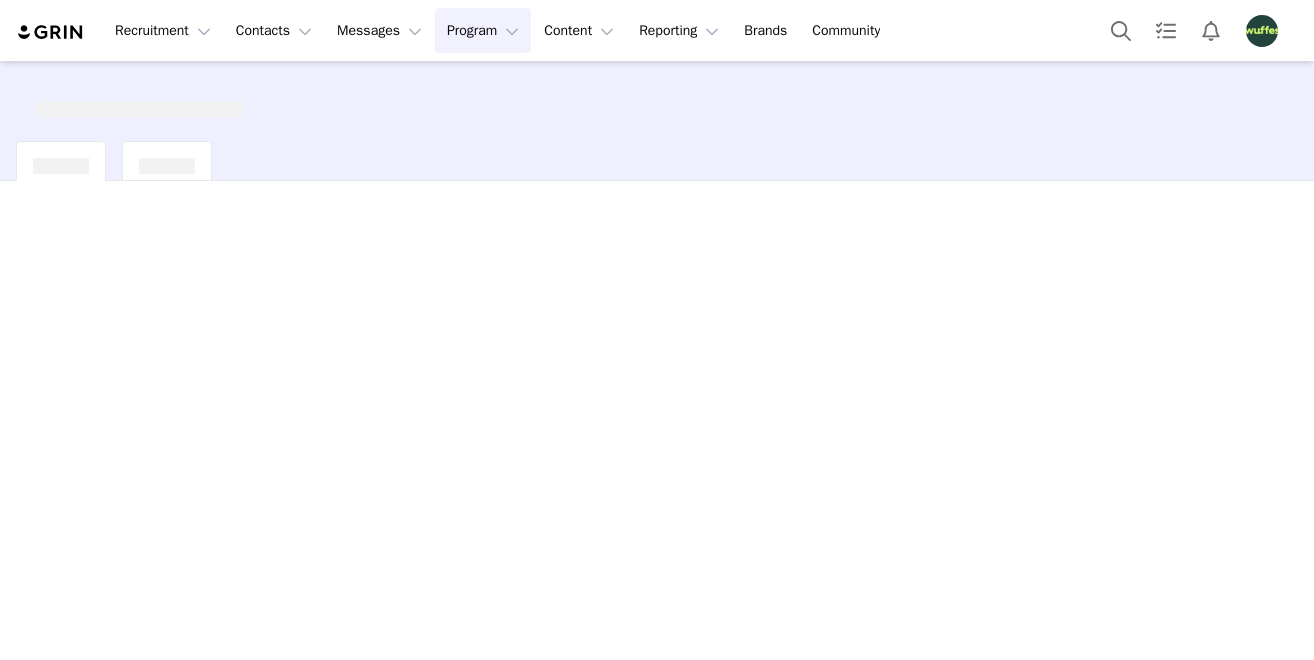 scroll, scrollTop: 0, scrollLeft: 0, axis: both 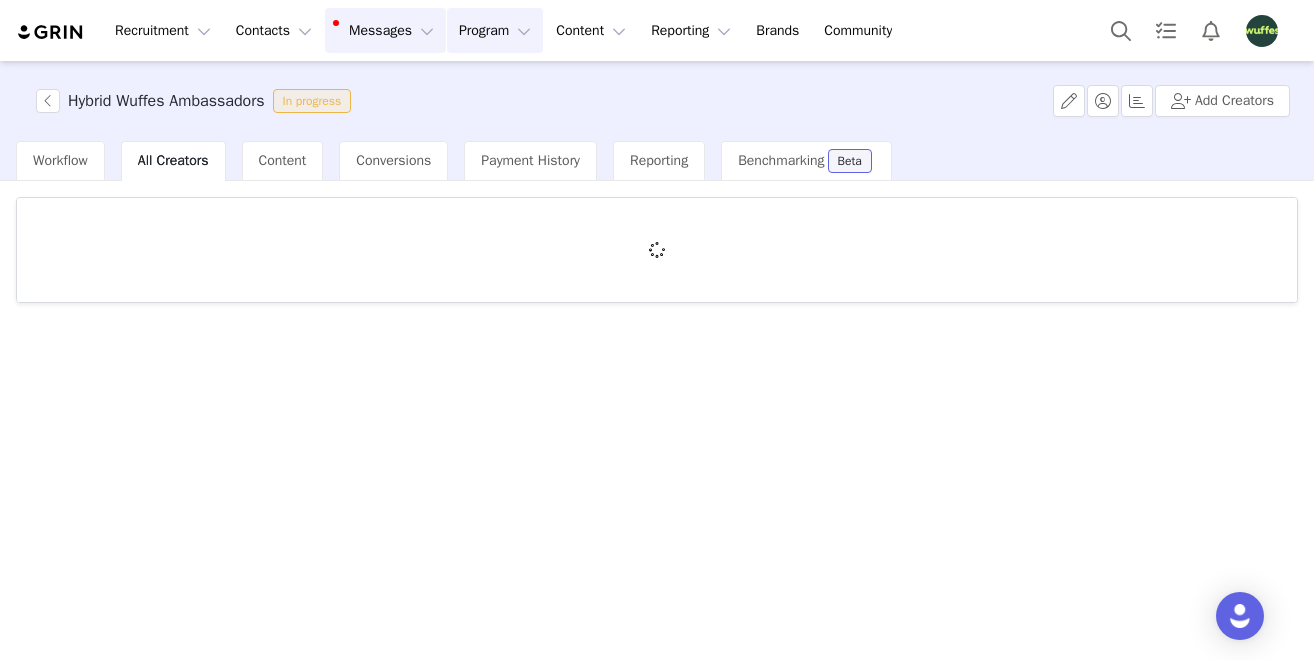 click on "Messages Messages" at bounding box center (385, 30) 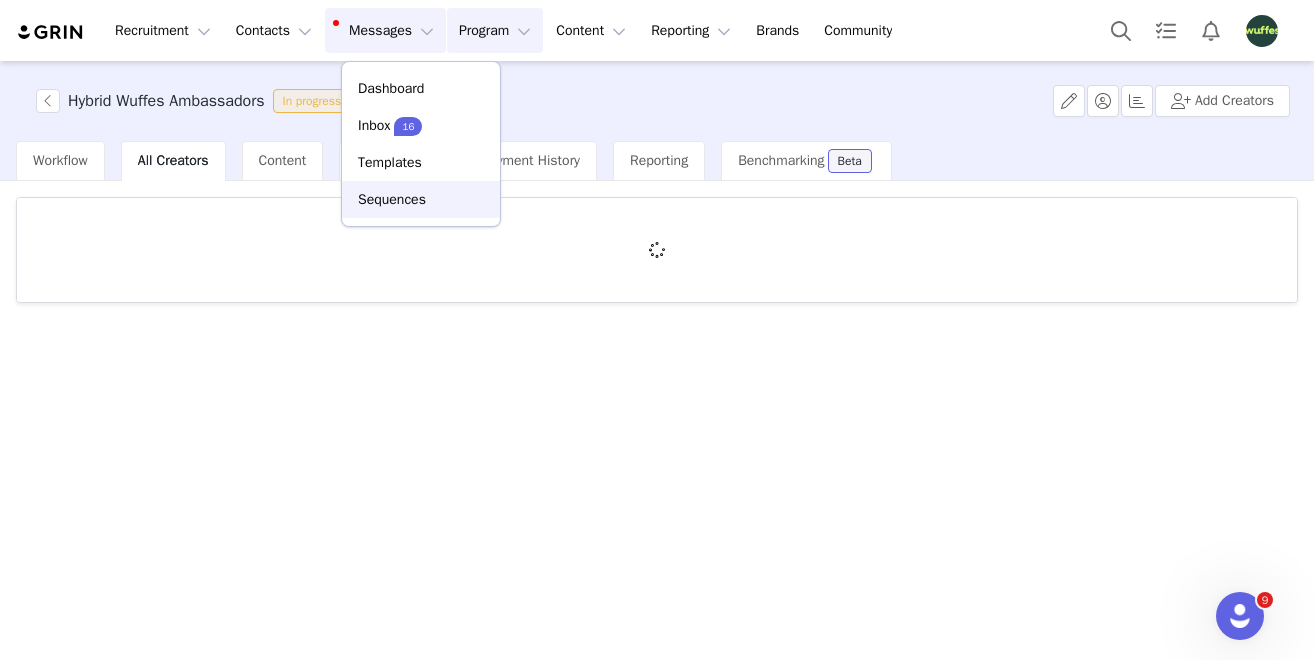 scroll, scrollTop: 0, scrollLeft: 0, axis: both 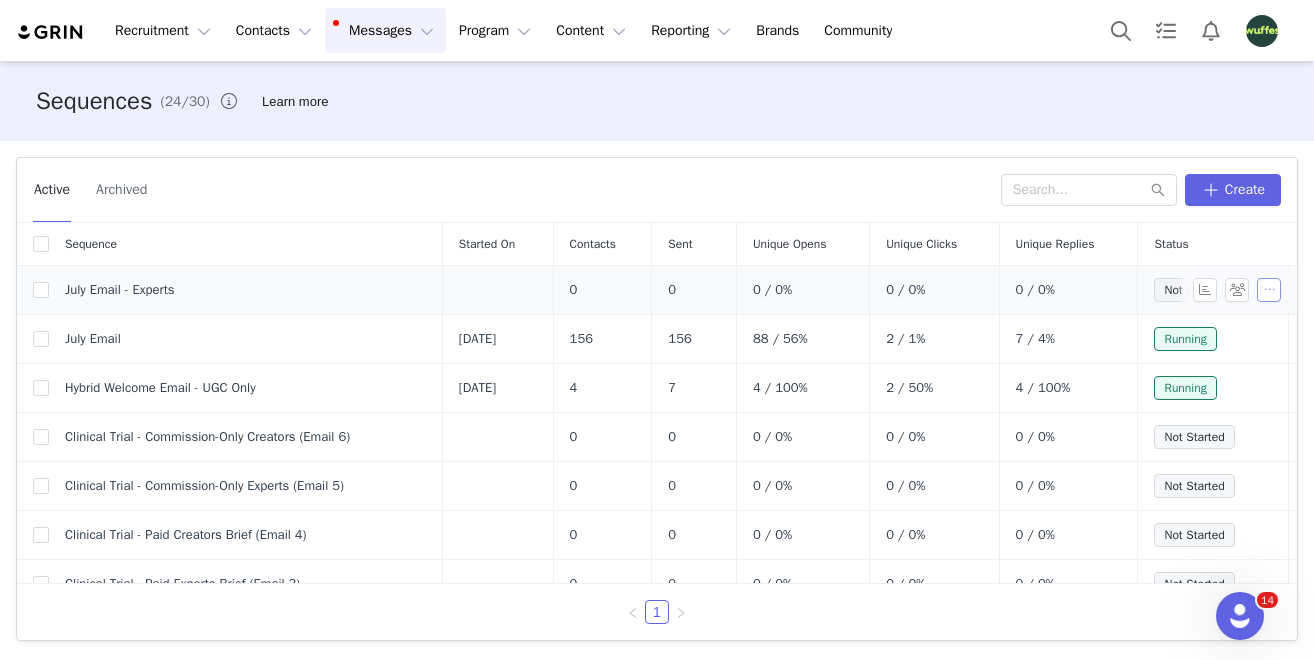 click at bounding box center [1269, 290] 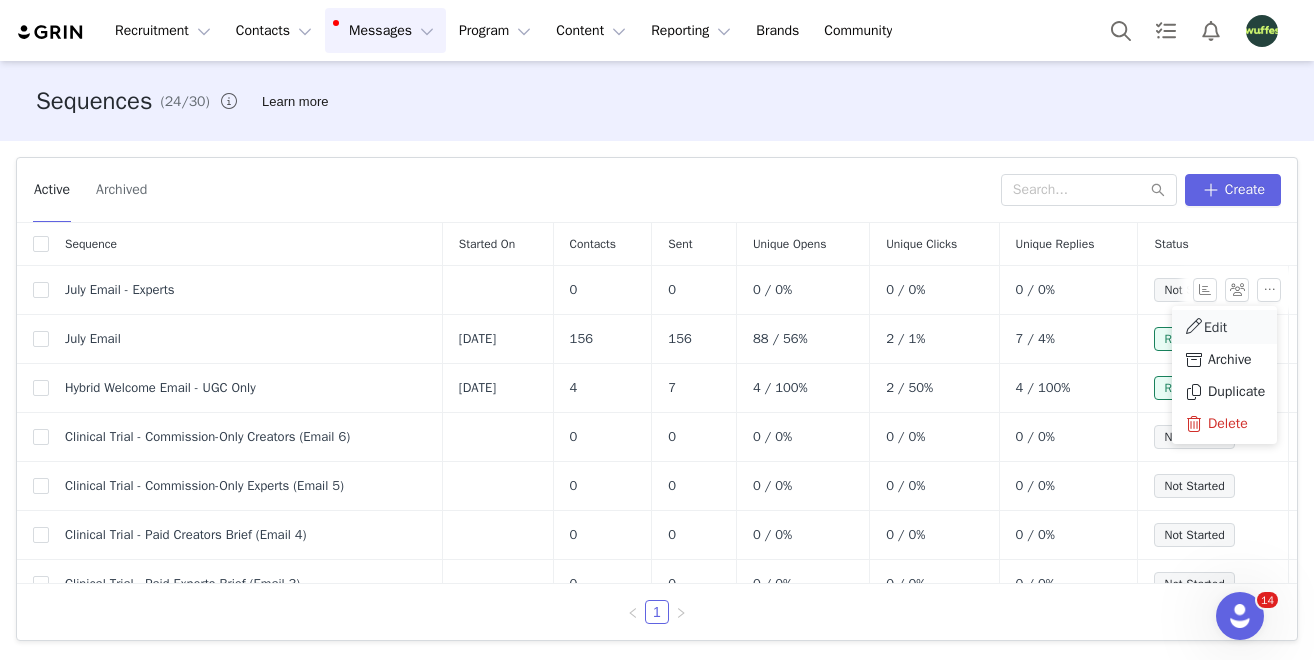 click on "Edit" at bounding box center [1224, 327] 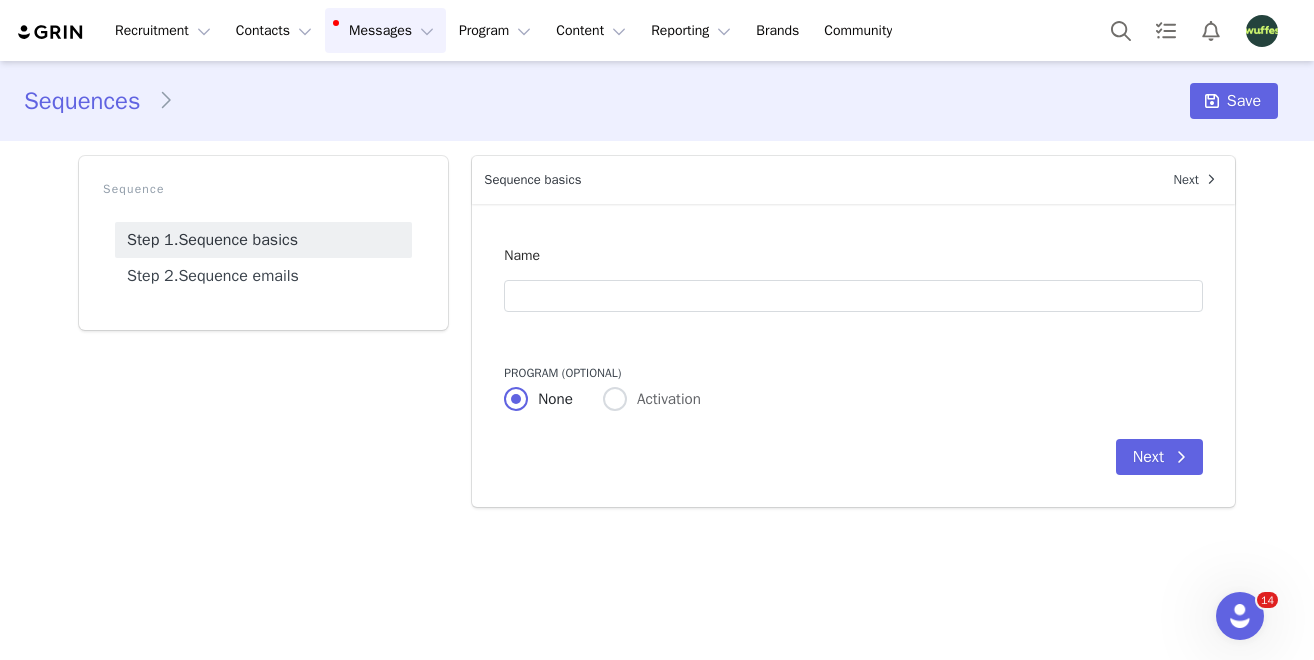 type on "July Email - Experts" 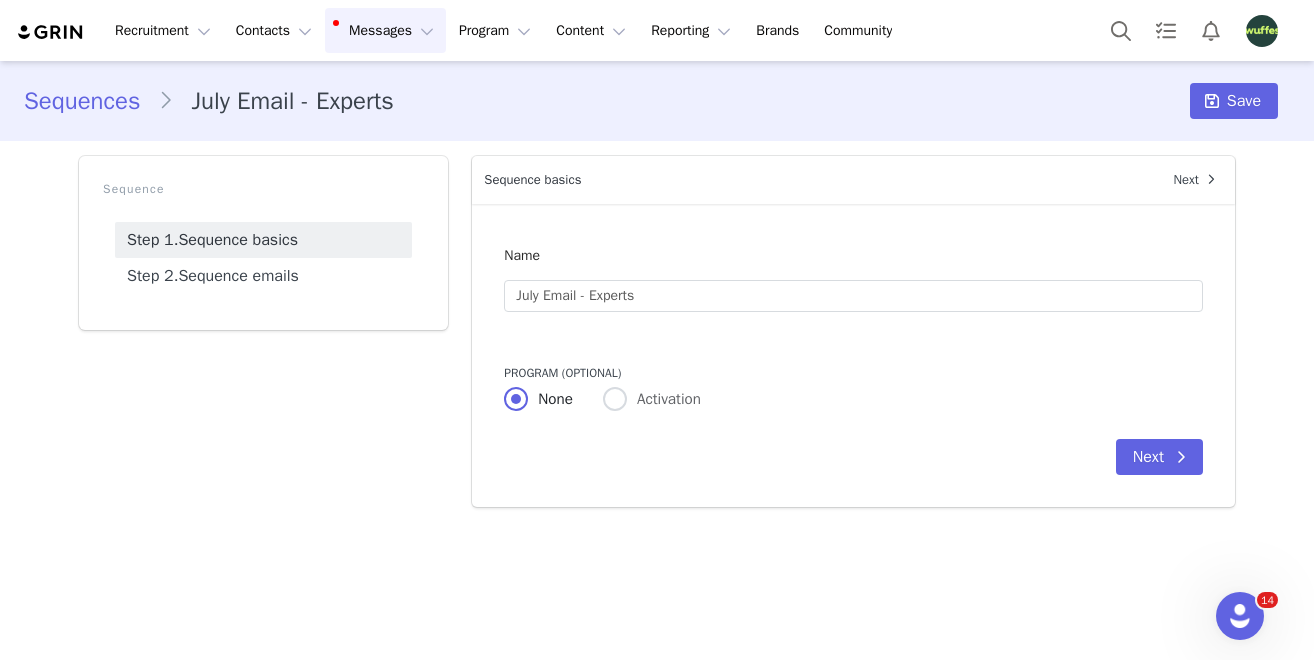 radio on "false" 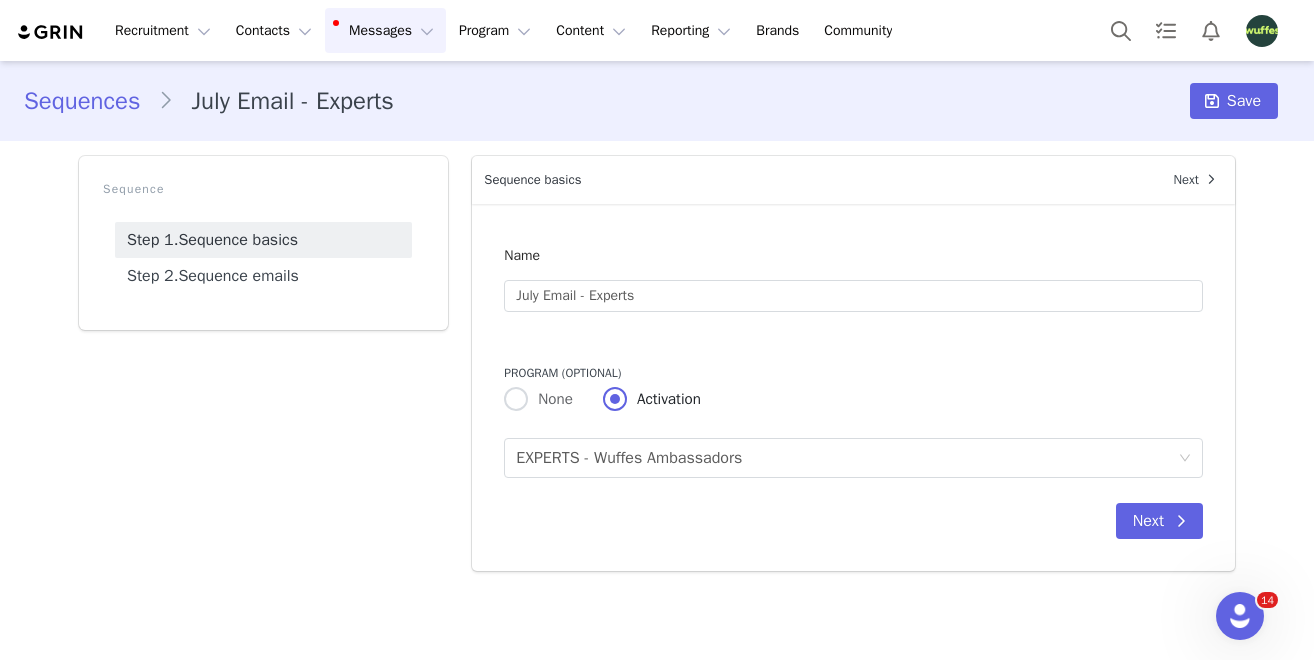 scroll, scrollTop: 0, scrollLeft: 0, axis: both 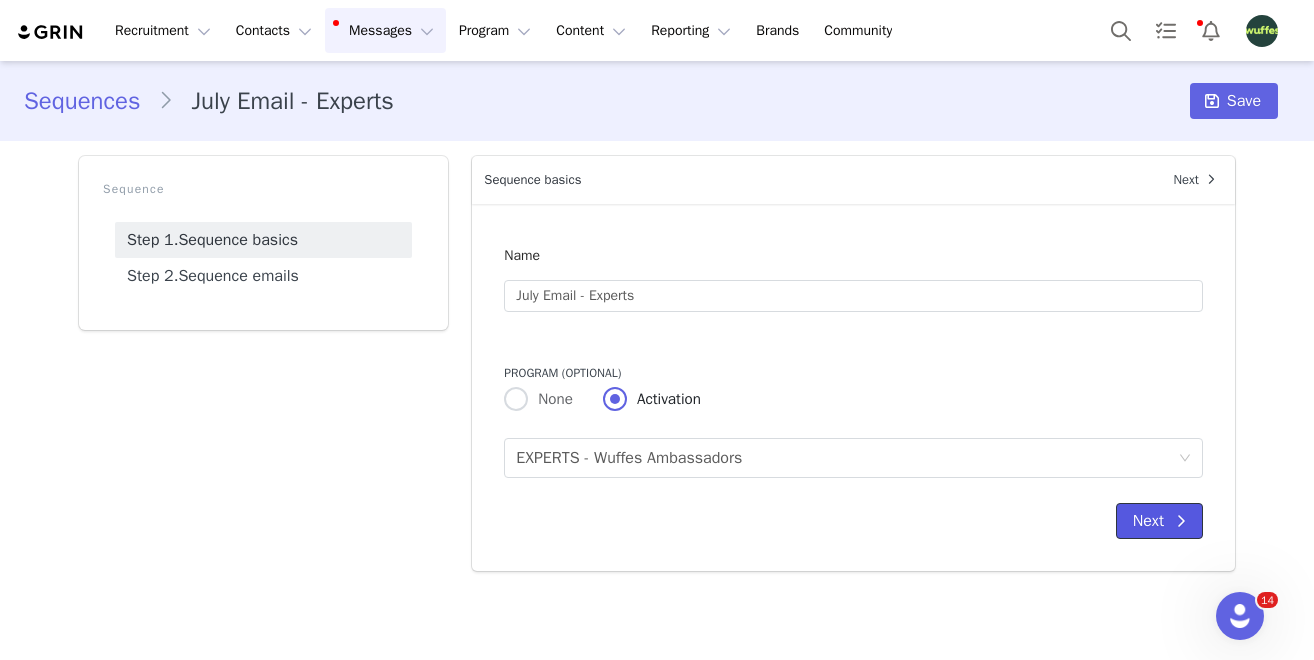 click on "Next" at bounding box center [1159, 521] 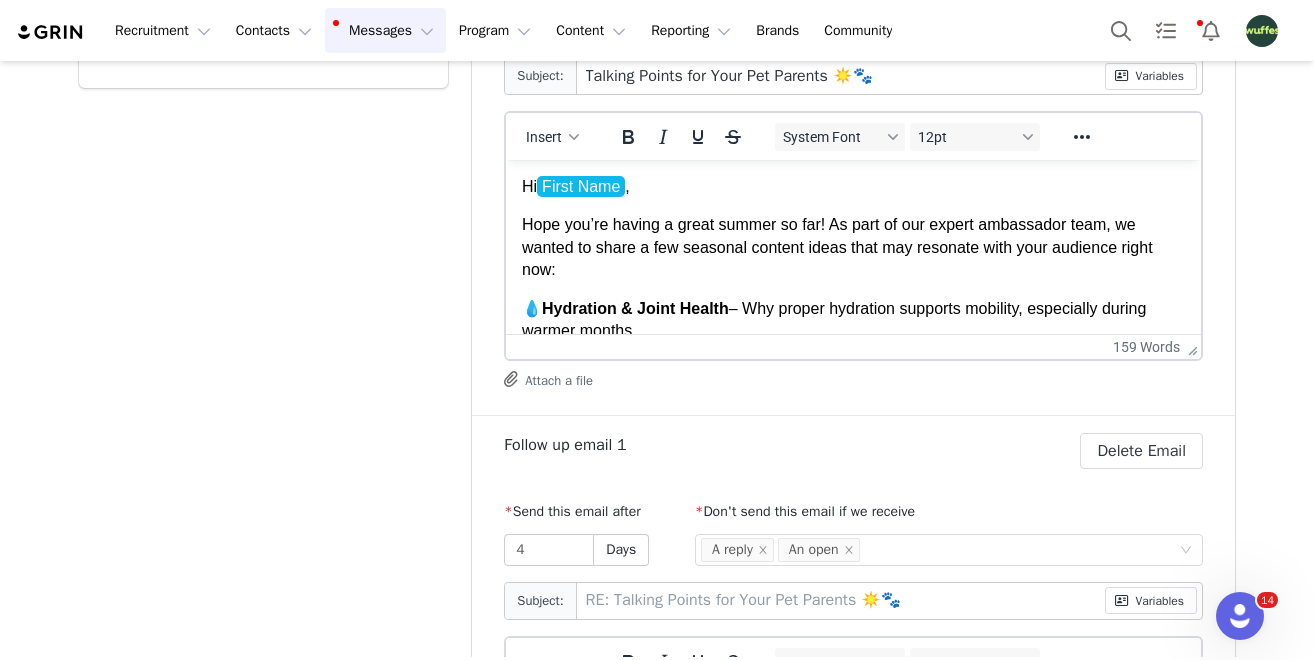 scroll, scrollTop: 304, scrollLeft: 0, axis: vertical 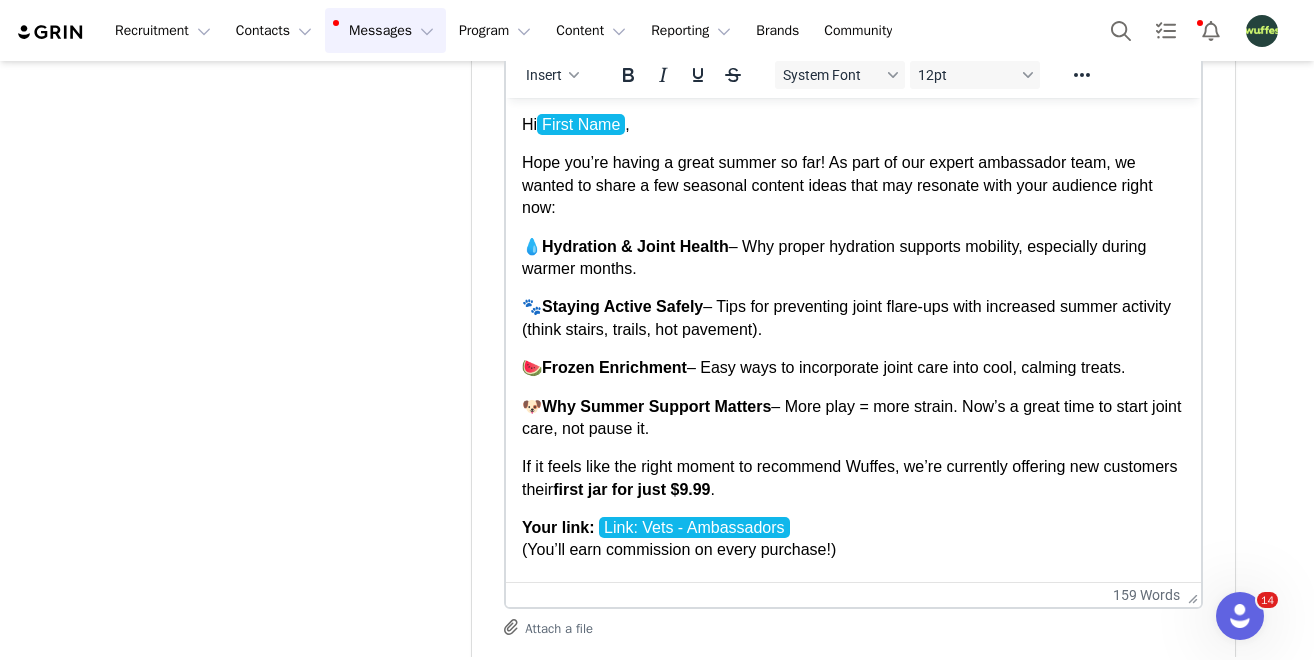 drag, startPoint x: 1193, startPoint y: 292, endPoint x: 1192, endPoint y: 603, distance: 311.00162 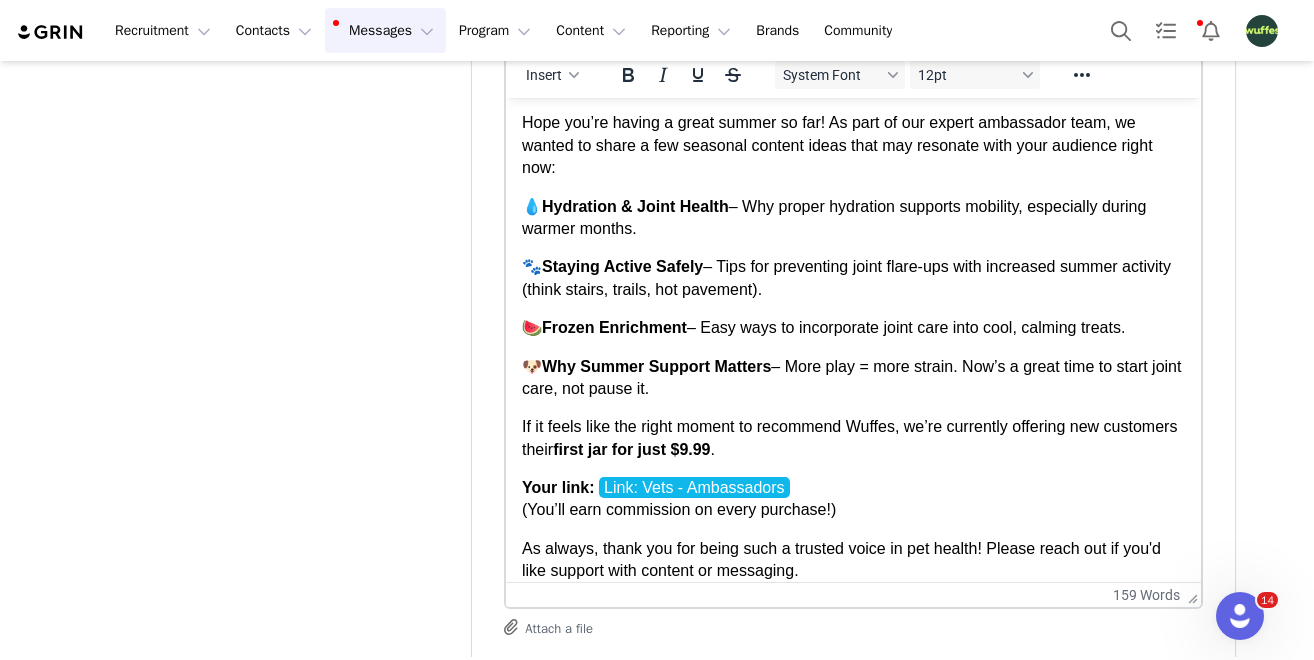 scroll, scrollTop: 45, scrollLeft: 0, axis: vertical 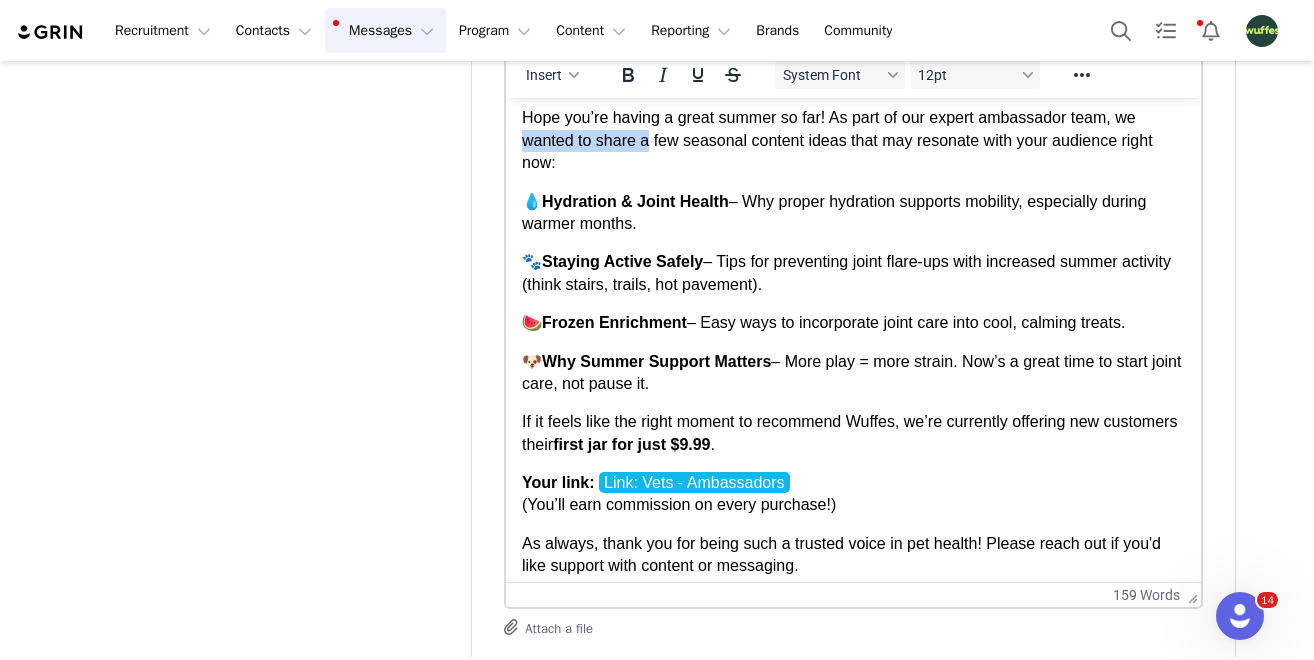 drag, startPoint x: 574, startPoint y: 142, endPoint x: 515, endPoint y: 142, distance: 59 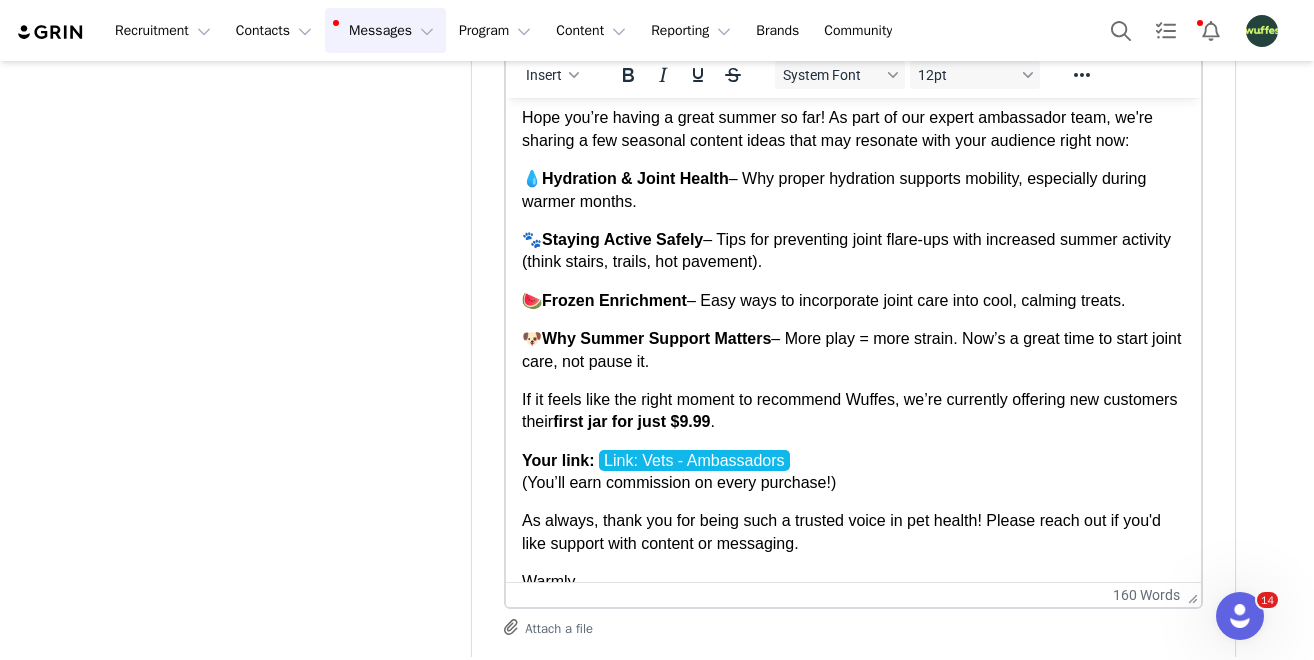 click on "Hope you’re having a great summer so far! As part of our expert ambassador team, we're sharing a few seasonal content ideas that may resonate with your audience right now:" at bounding box center (853, 129) 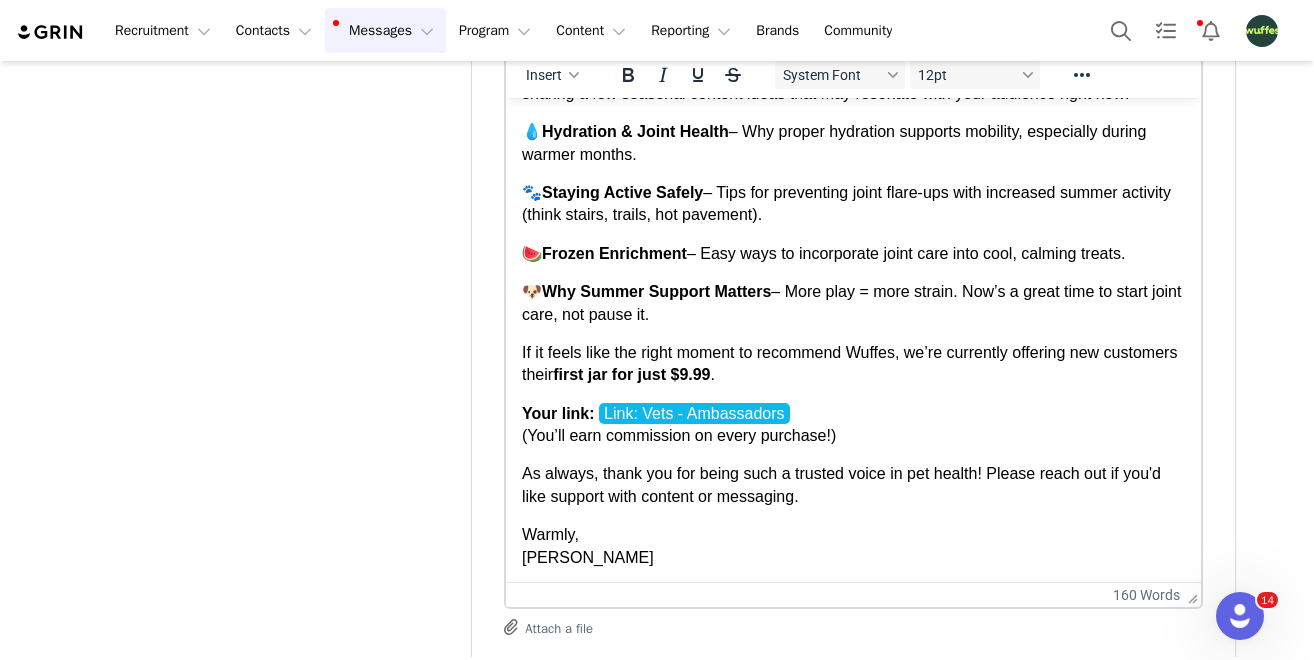 scroll, scrollTop: 94, scrollLeft: 0, axis: vertical 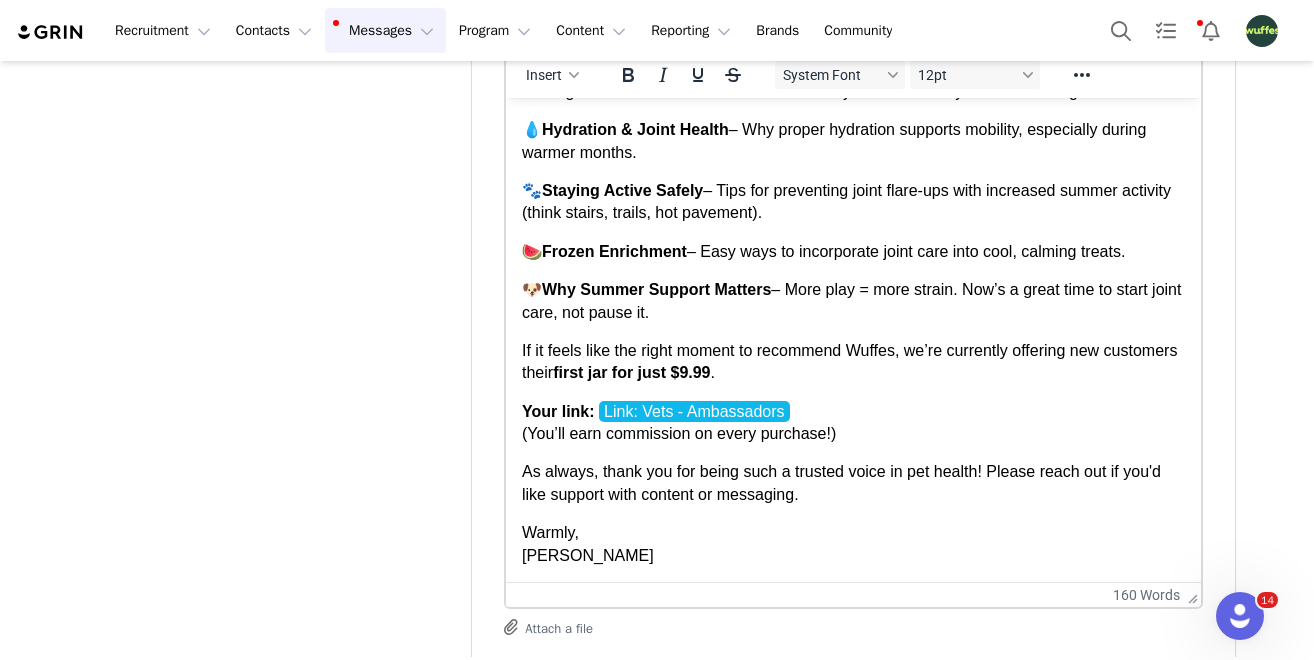 click on "🐶  Why Summer Support Matters  – More play = more strain. Now’s a great time to start joint care, not pause it." at bounding box center [853, 301] 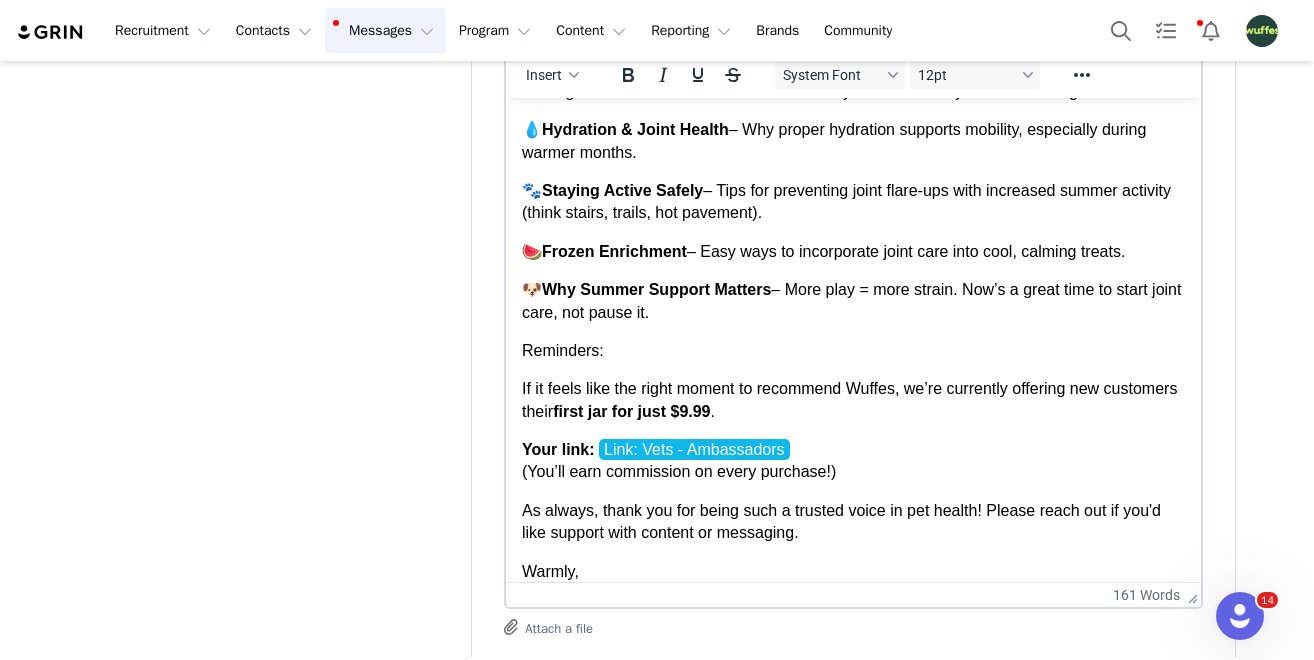 click on "Hi  First Name ,  Hope you’re having a great summer so far! As part of our expert ambassador team, we're sharing a few seasonal content ideas that may resonate with your audience right now: 💧  Hydration & Joint Health  – Why proper hydration supports mobility, especially during warmer months. 🐾  Staying Active Safely  – Tips for preventing joint flare-ups with increased summer activity (think stairs, trails, hot pavement). 🍉  Frozen Enrichment  – Easy ways to incorporate joint care into cool, calming treats. 🐶  Why Summer Support Matters  – More play = more strain. Now’s a great time to start joint care, not pause it. Reminders:  If it feels like the right moment to recommend Wuffes, we’re currently offering new customers their  first jar for just $9.99 . Your link:   Link: Vets - Ambassadors   (You’ll earn commission on every purchase!) As always, thank you for being such a trusted voice in pet health! Please reach out if you'd like support with content or messaging. Warmly," at bounding box center (853, 312) 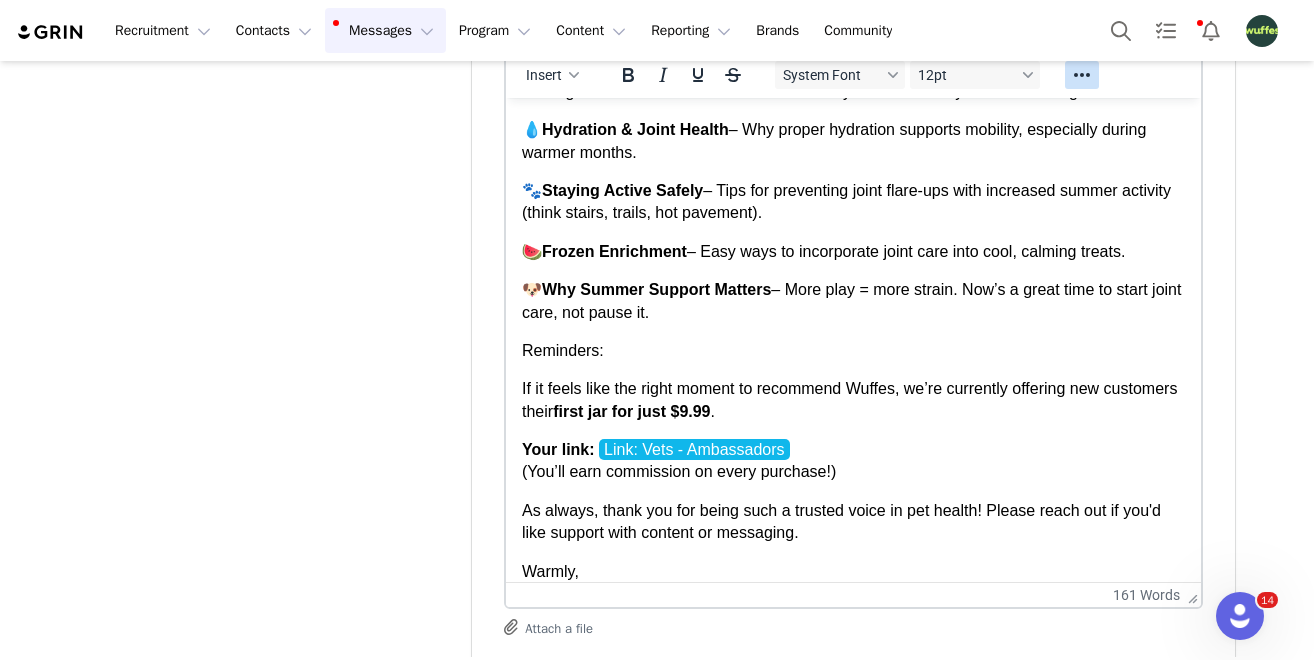 click at bounding box center (1082, 75) 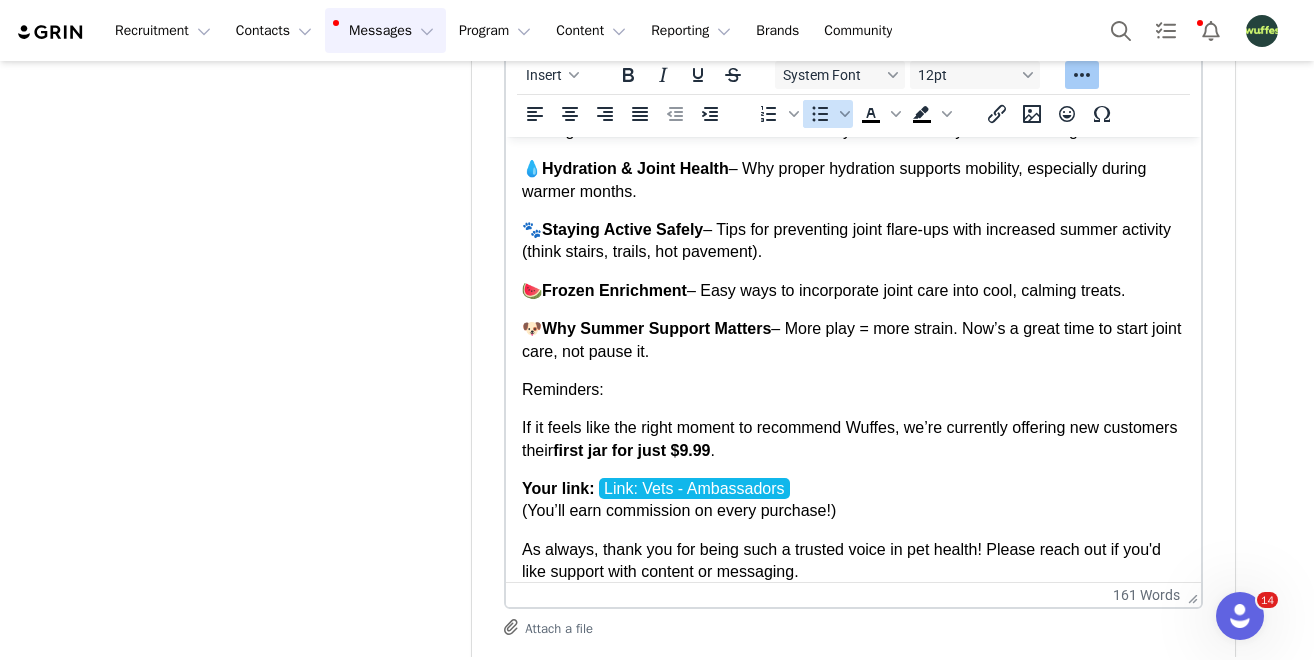 click 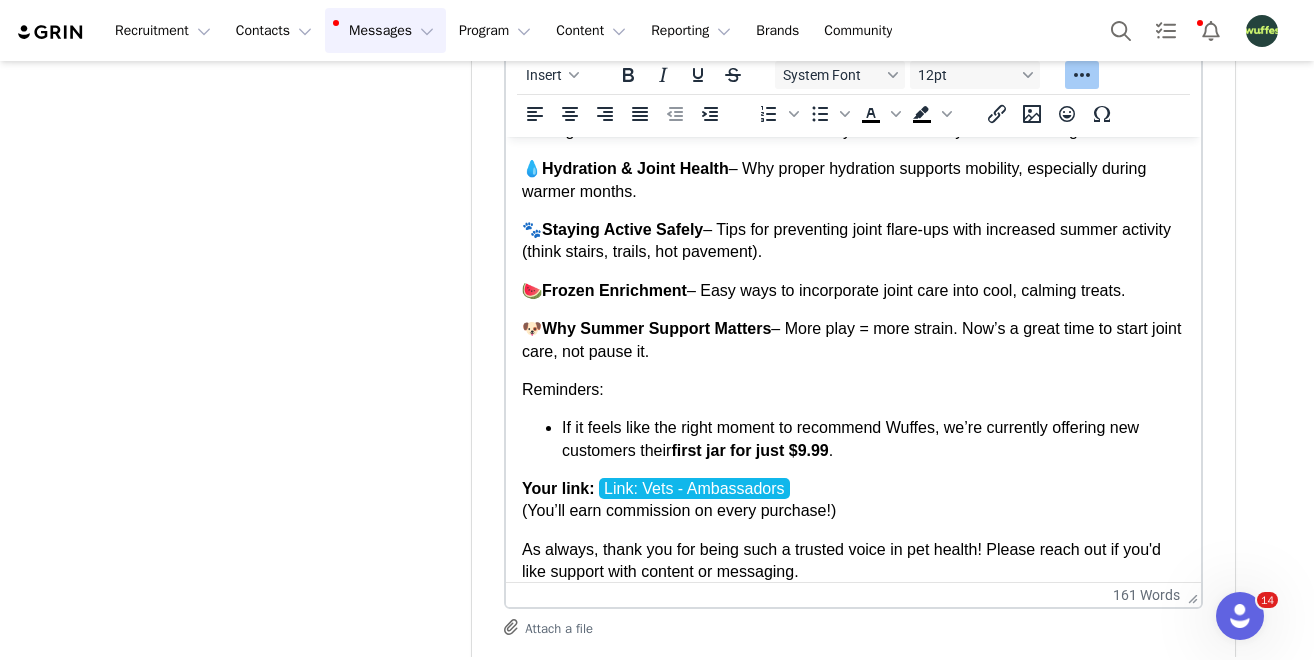 drag, startPoint x: 610, startPoint y: 390, endPoint x: 473, endPoint y: 390, distance: 137 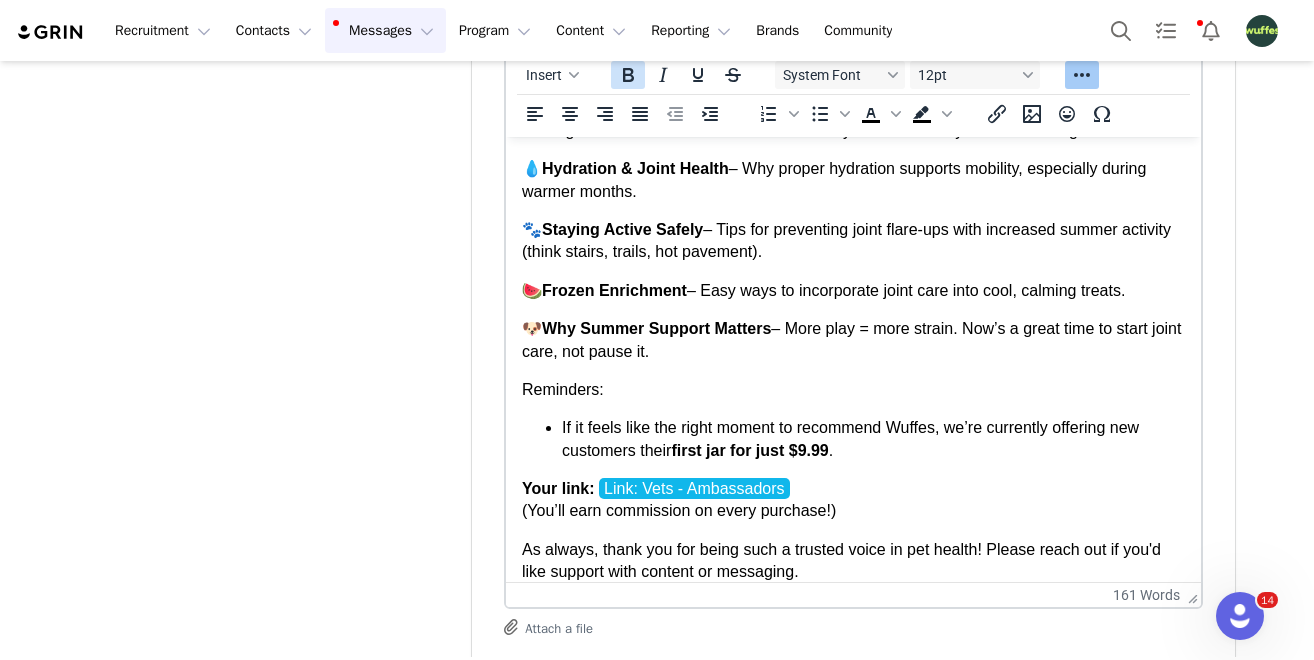 click 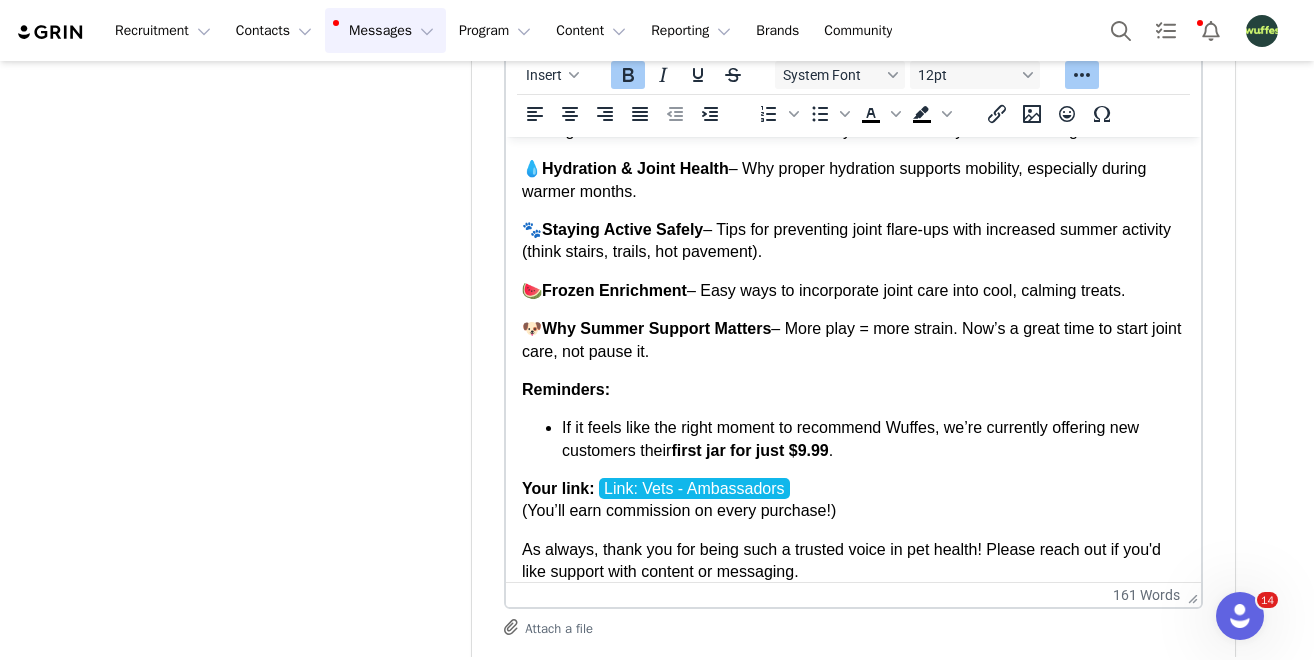 scroll, scrollTop: 118, scrollLeft: 0, axis: vertical 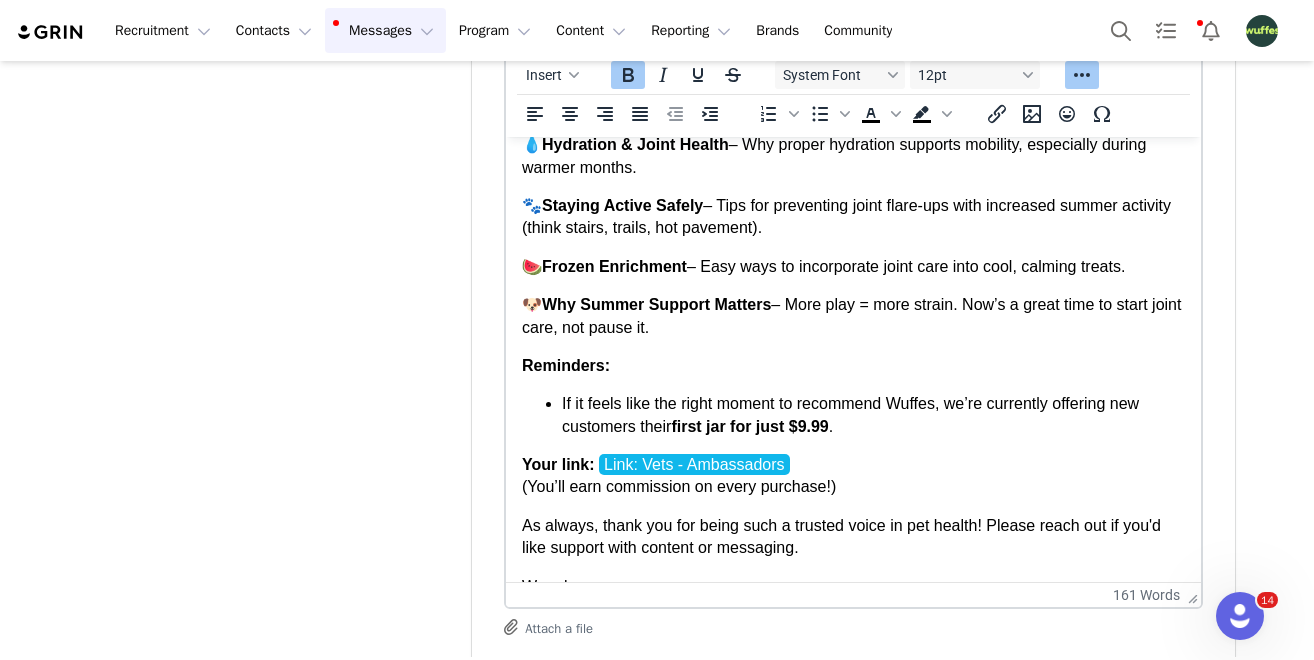 click on "Hi  First Name ,  Hope you’re having a great summer so far! As part of our expert ambassador team, we're sharing a few seasonal content ideas that may resonate with your audience right now: 💧  Hydration & Joint Health  – Why proper hydration supports mobility, especially during warmer months. 🐾  Staying Active Safely  – Tips for preventing joint flare-ups with increased summer activity (think stairs, trails, hot pavement). 🍉  Frozen Enrichment  – Easy ways to incorporate joint care into cool, calming treats. 🐶  Why Summer Support Matters  – More play = more strain. Now’s a great time to start joint care, not pause it. Reminders:  If it feels like the right moment to recommend Wuffes, we’re currently offering new customers their  first jar for just $9.99 . Your link:   Link: Vets - Ambassadors   (You’ll earn commission on every purchase!) As always, thank you for being such a trusted voice in pet health! Please reach out if you'd like support with content or messaging. Warmly," at bounding box center [853, 327] 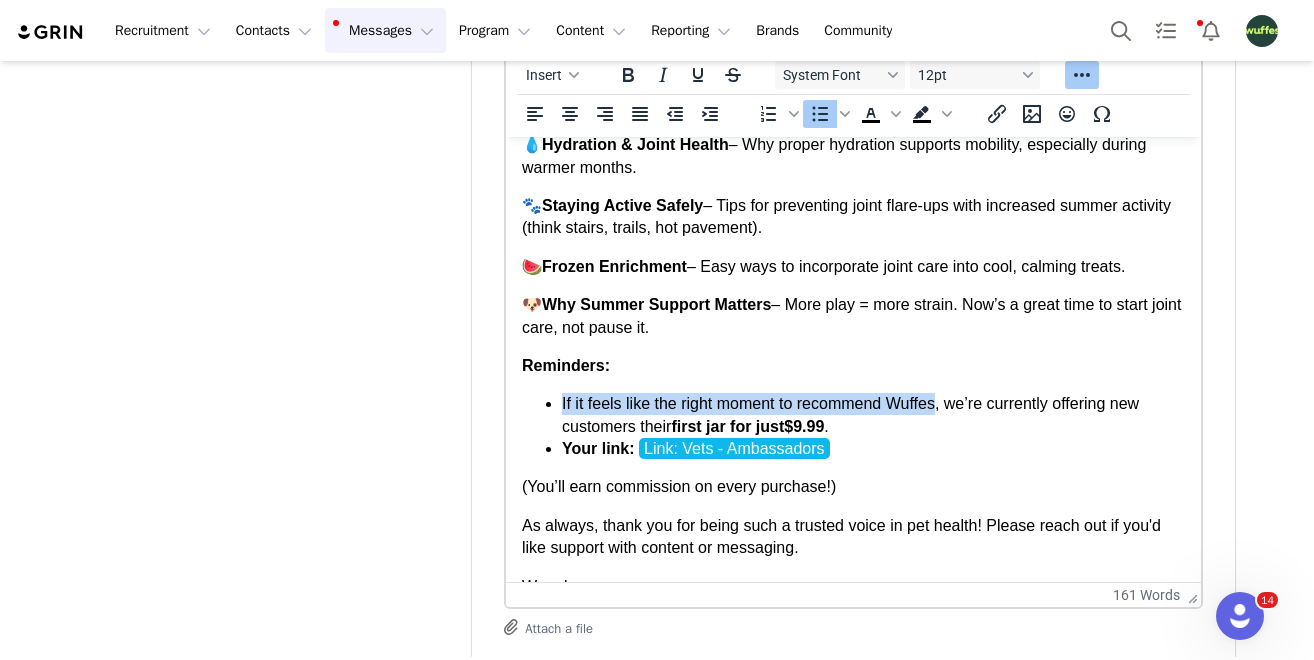 drag, startPoint x: 946, startPoint y: 407, endPoint x: 562, endPoint y: 408, distance: 384.0013 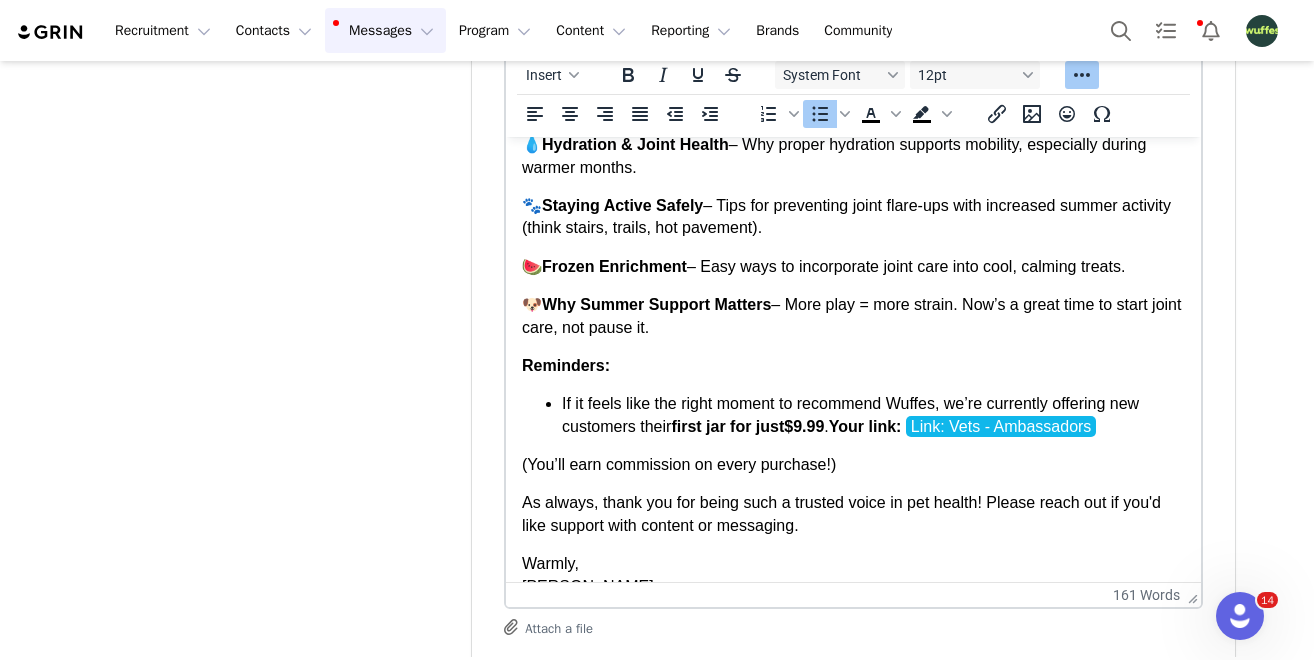 click on "Your link:" at bounding box center [865, 426] 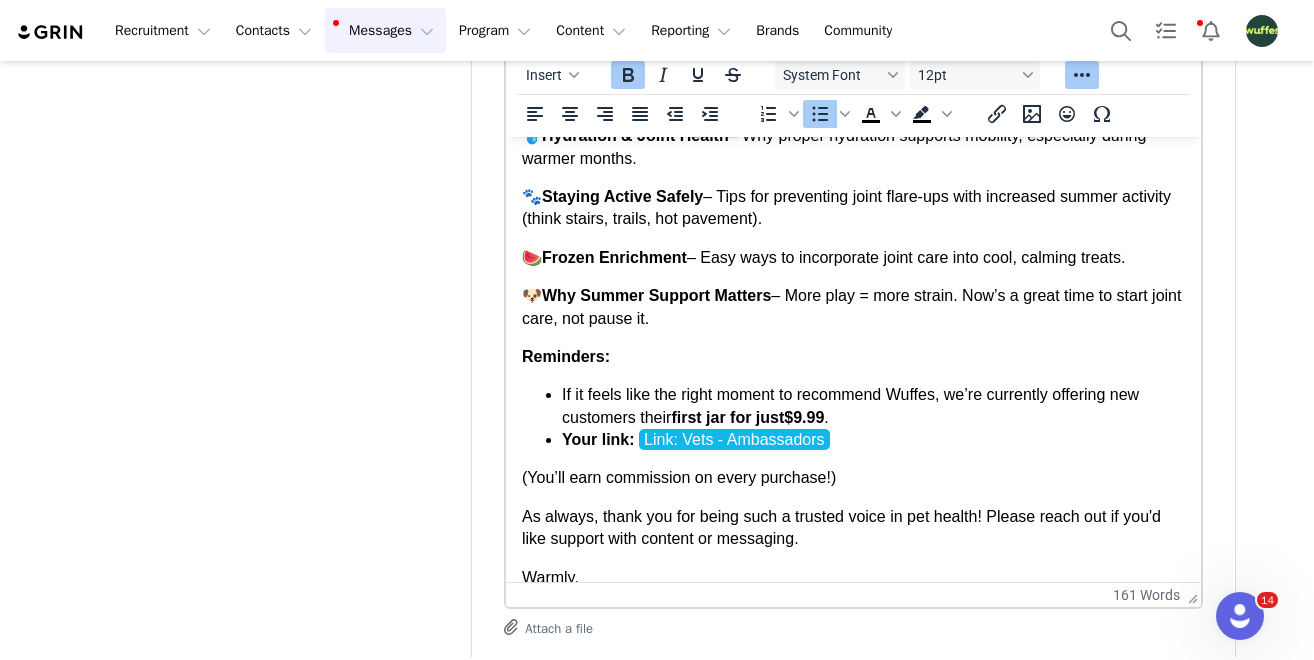 scroll, scrollTop: 128, scrollLeft: 0, axis: vertical 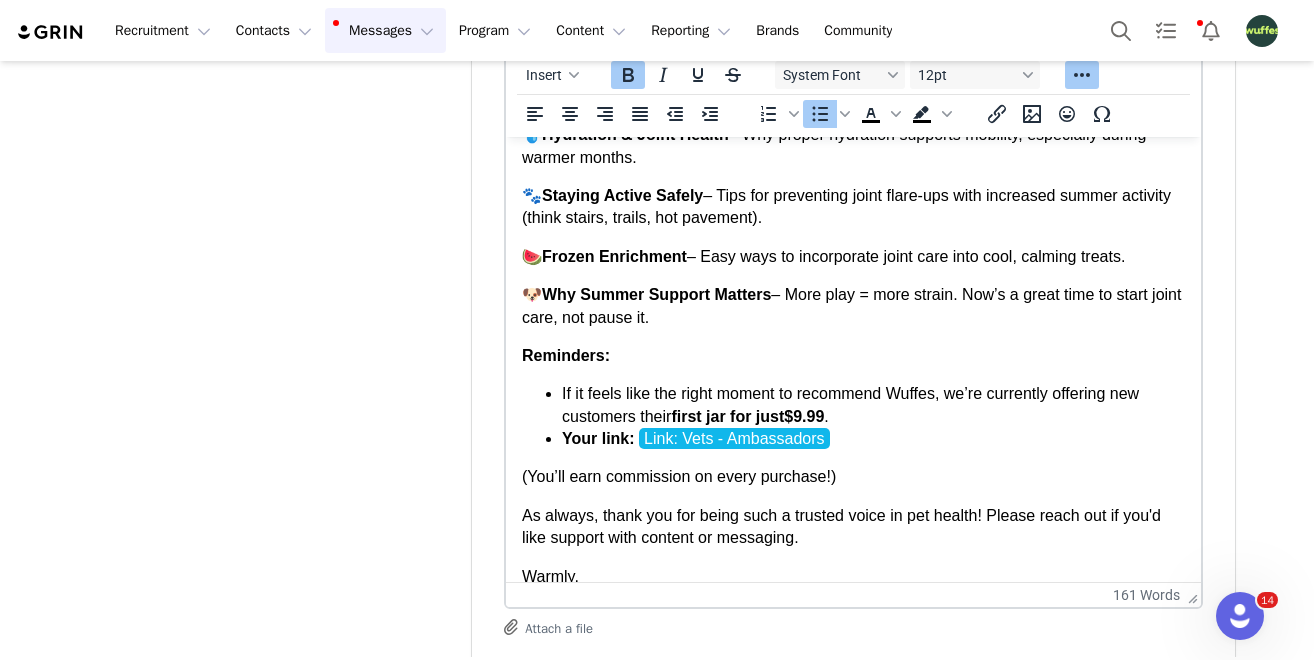 click on "(You’ll earn commission on every purchase!)" at bounding box center [853, 477] 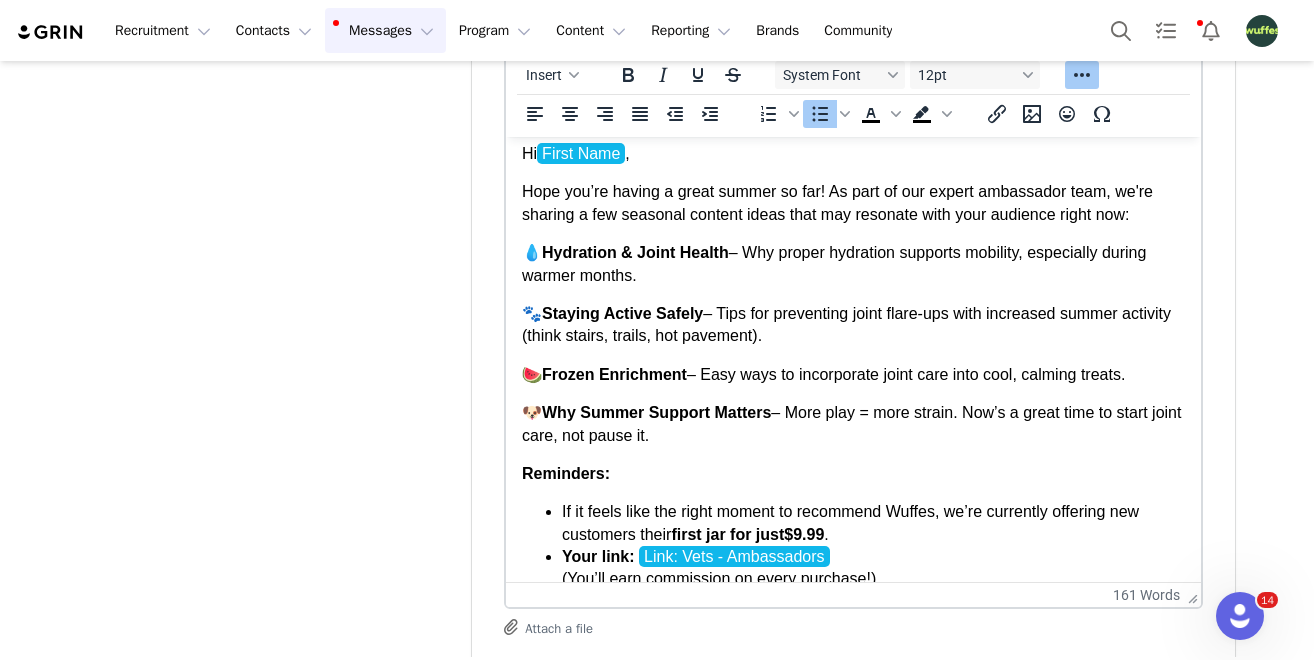 scroll, scrollTop: 12, scrollLeft: 0, axis: vertical 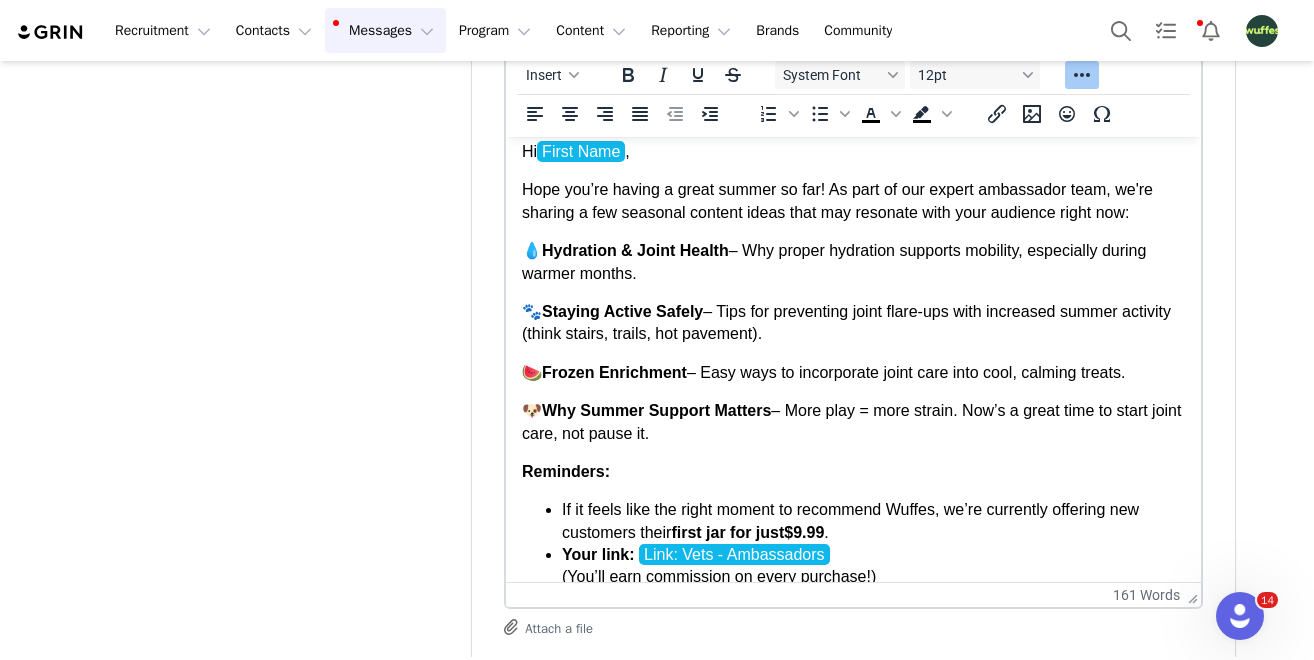 drag, startPoint x: 581, startPoint y: 337, endPoint x: 824, endPoint y: 338, distance: 243.00206 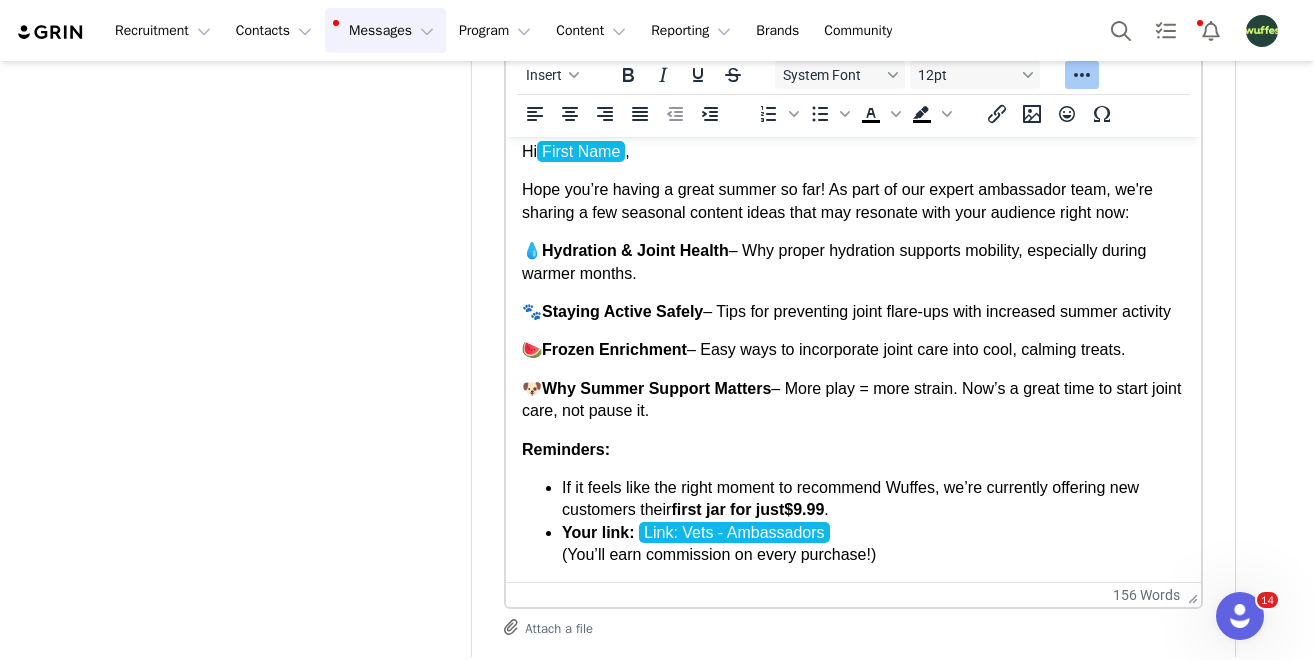 drag, startPoint x: 1144, startPoint y: 374, endPoint x: 471, endPoint y: 373, distance: 673.00073 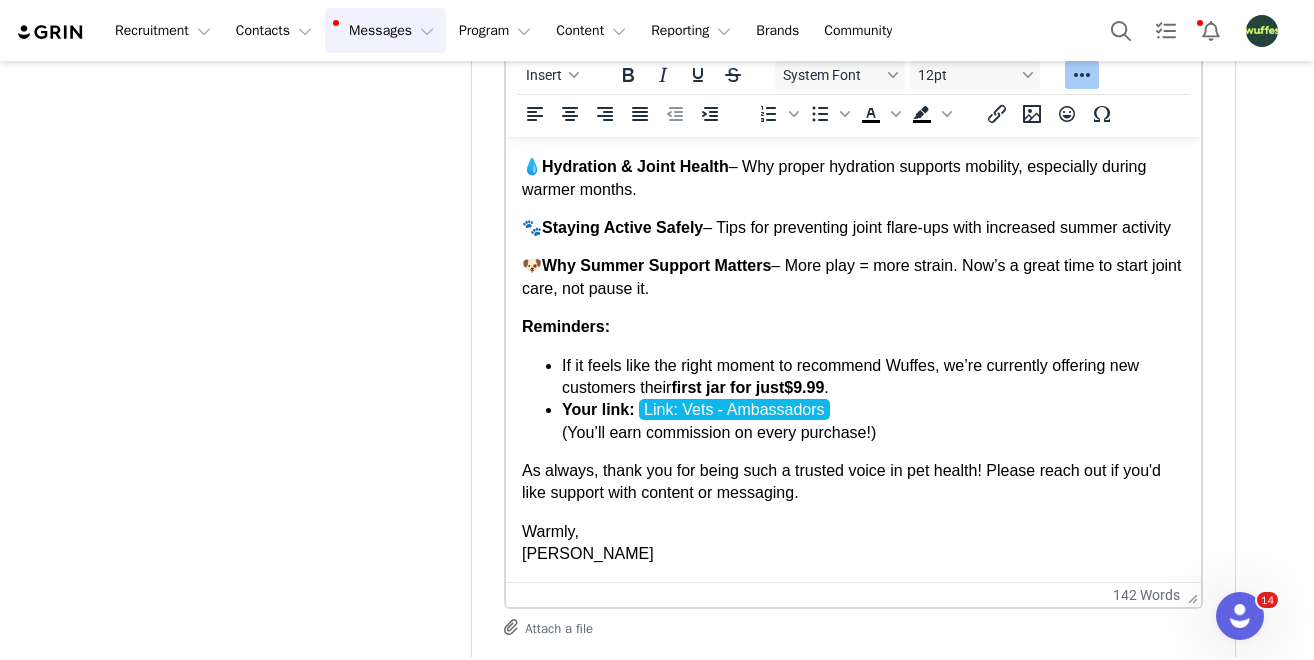 scroll, scrollTop: 118, scrollLeft: 0, axis: vertical 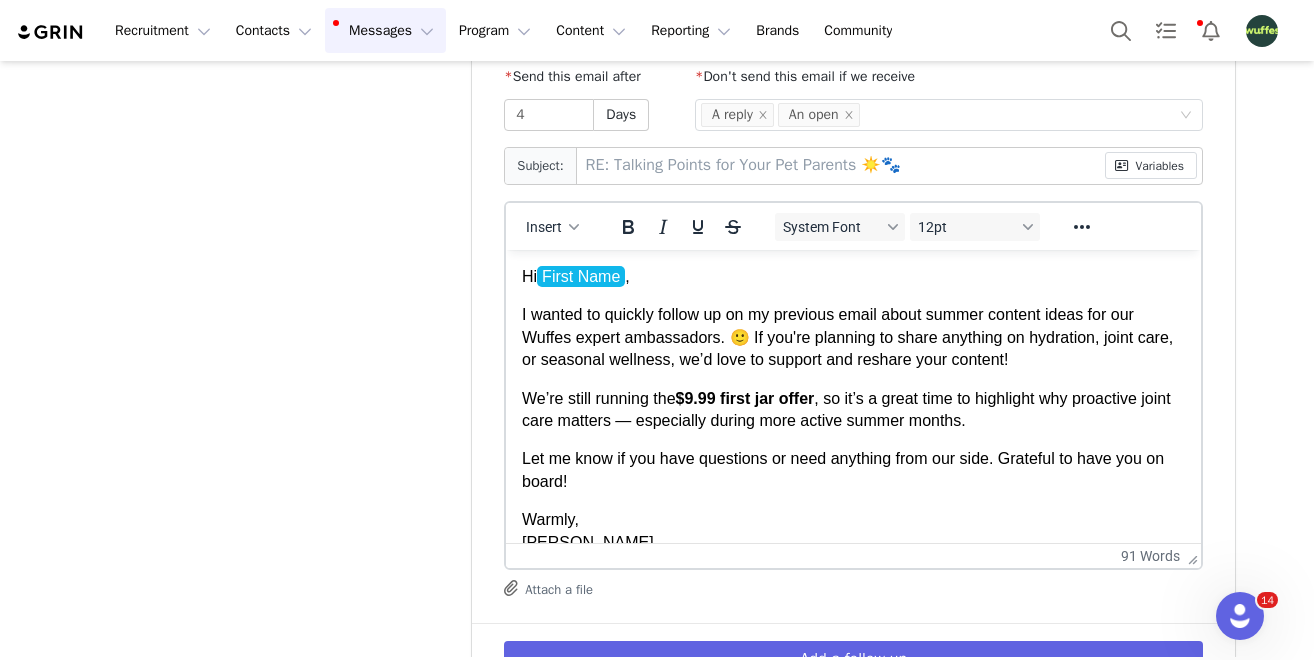 drag, startPoint x: 1194, startPoint y: 443, endPoint x: 1194, endPoint y: 562, distance: 119 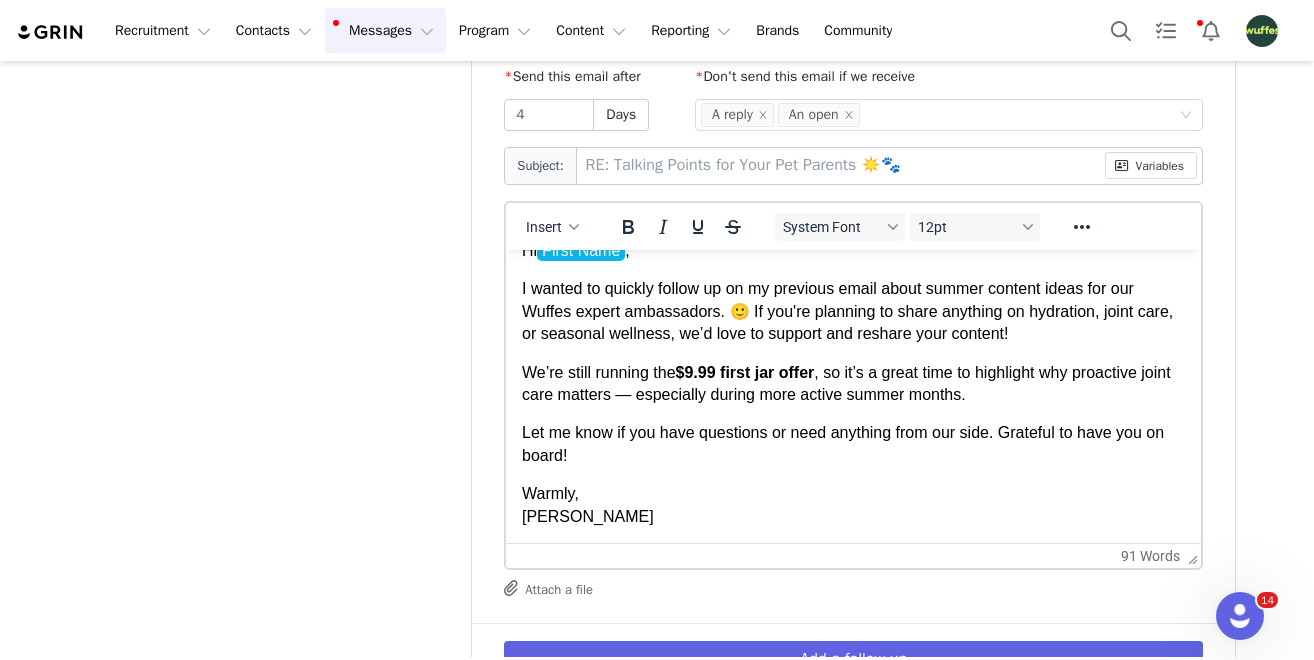 scroll, scrollTop: 0, scrollLeft: 0, axis: both 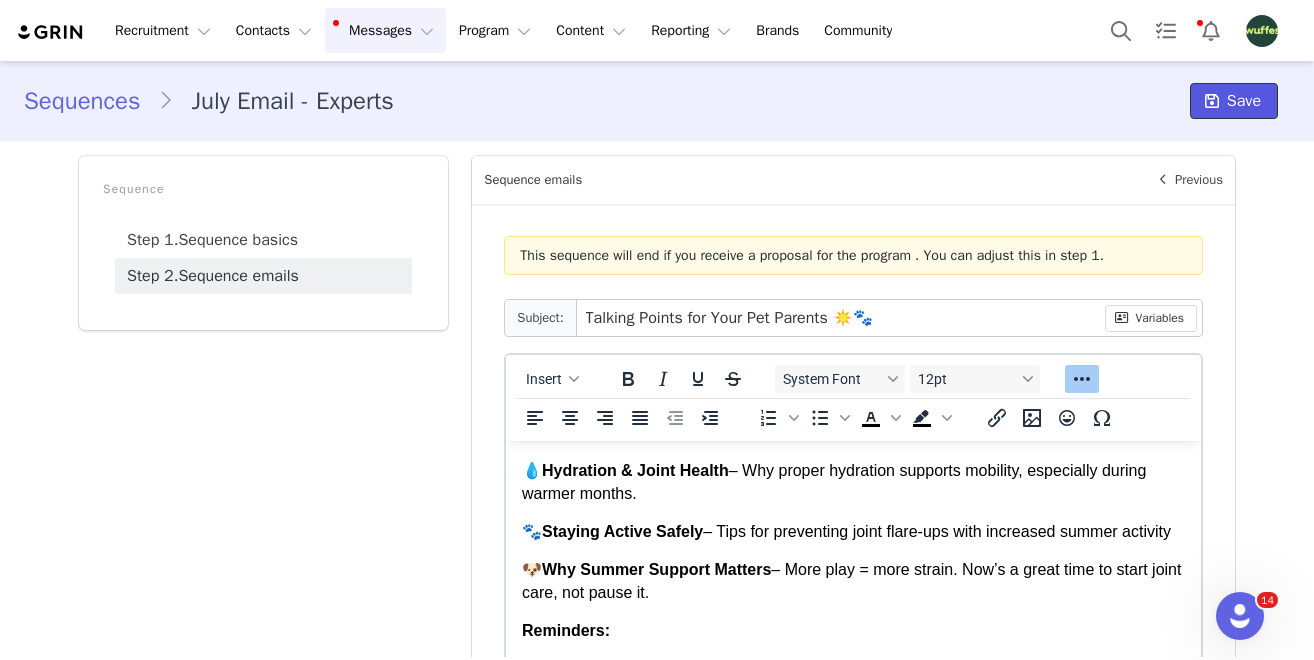 click on "Save" at bounding box center (1234, 101) 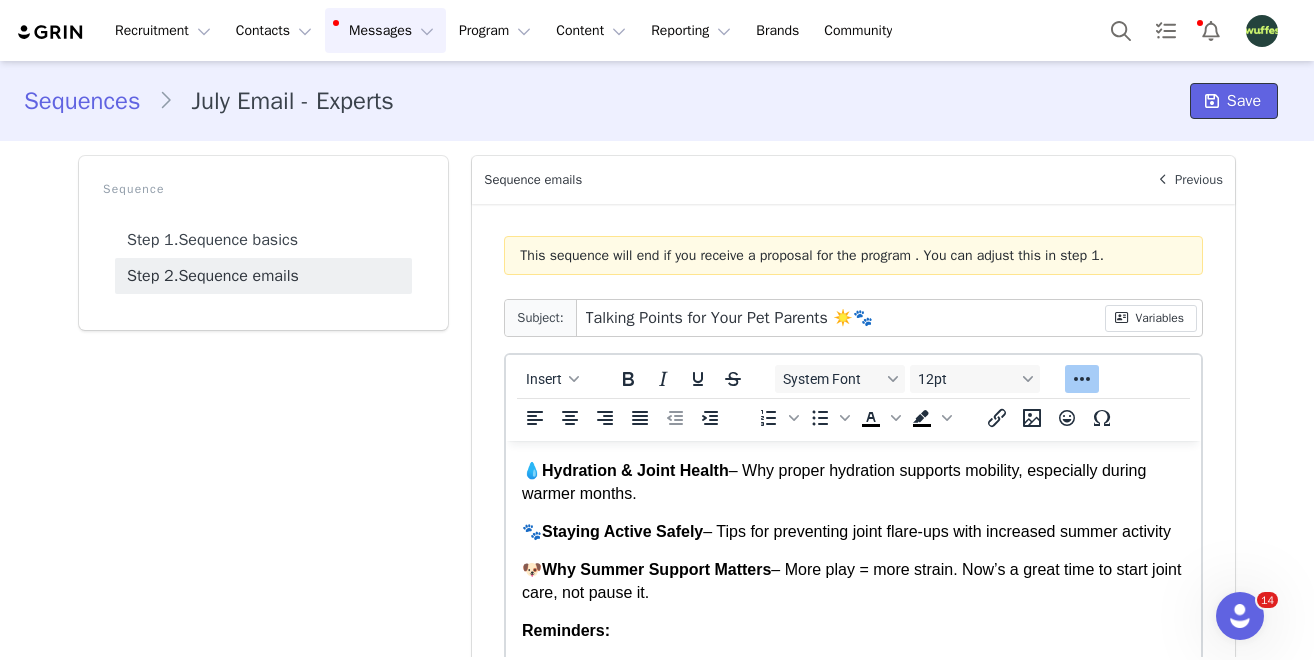 scroll, scrollTop: 0, scrollLeft: 0, axis: both 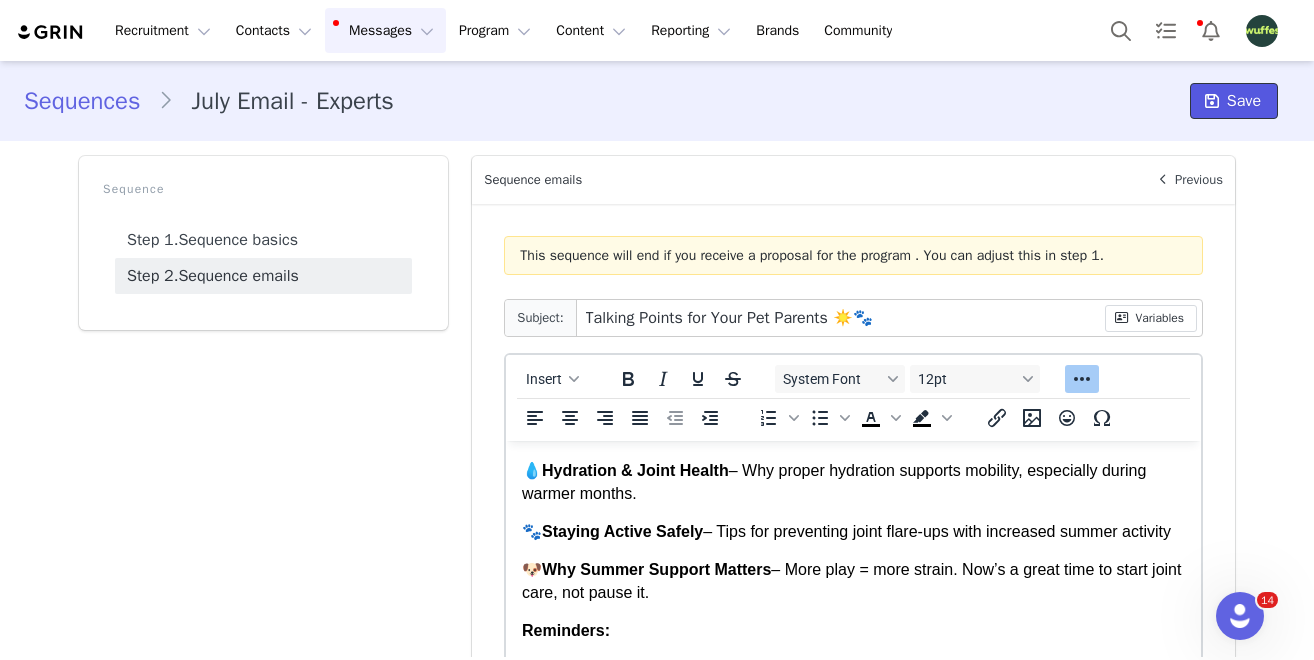 click on "Save" at bounding box center [1234, 101] 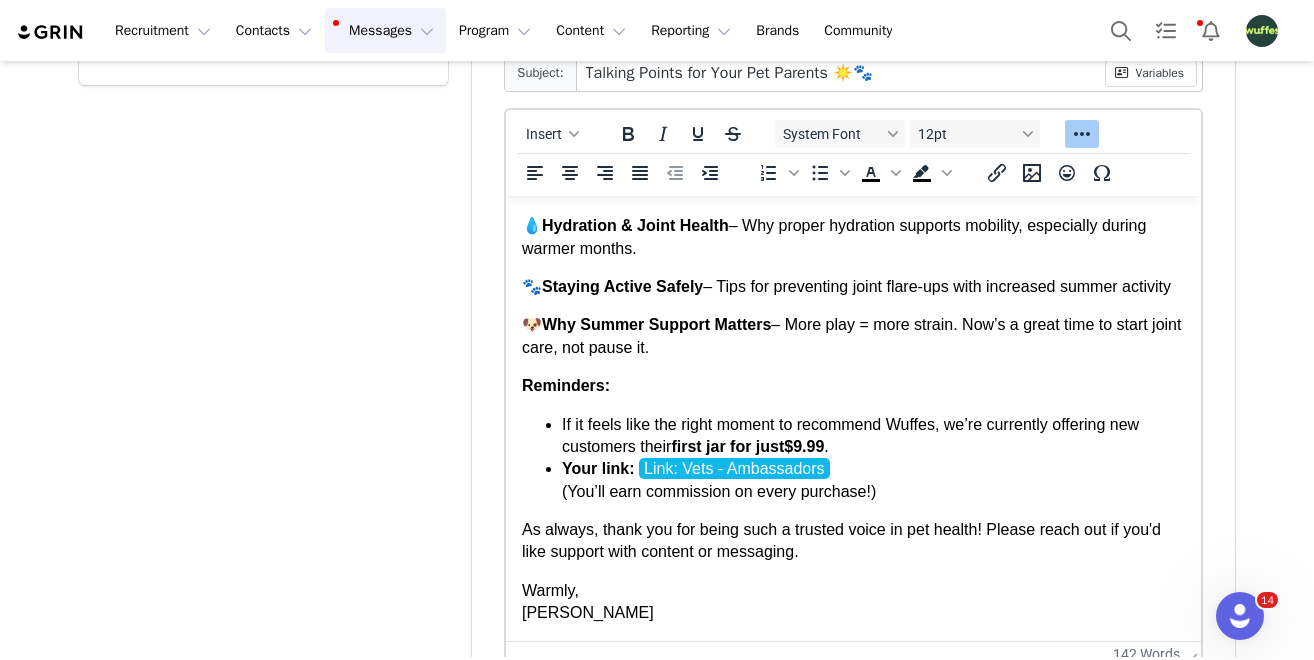 scroll, scrollTop: 244, scrollLeft: 0, axis: vertical 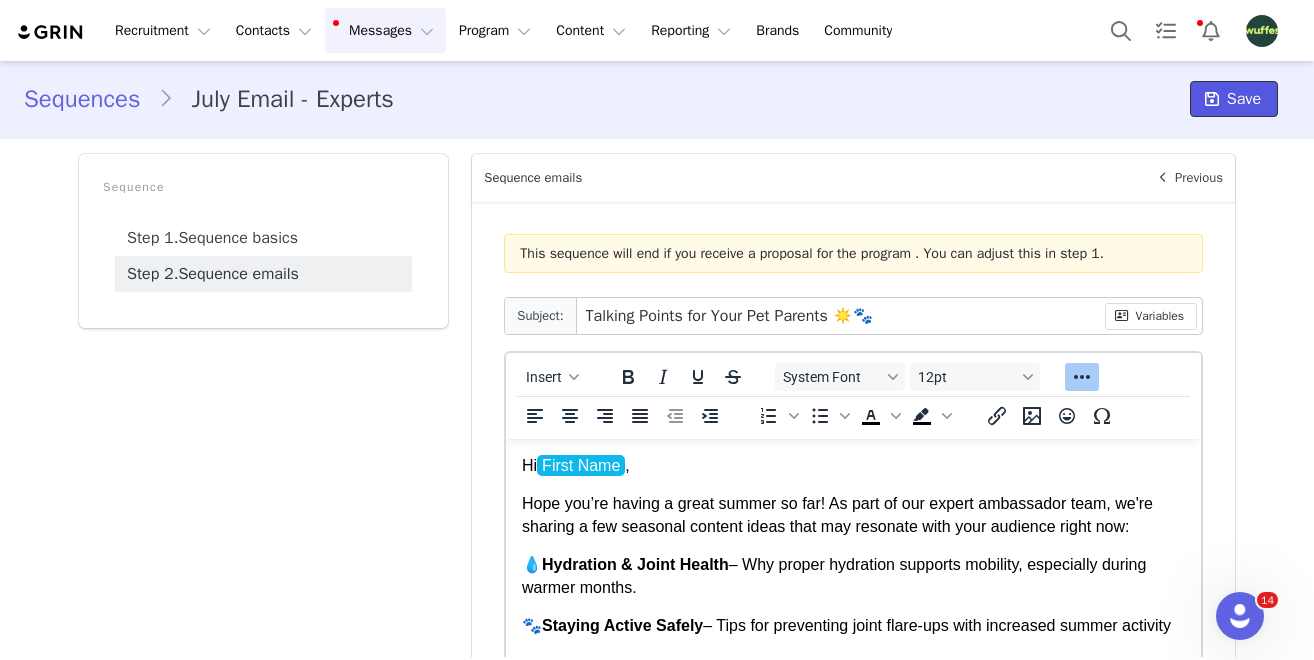 click on "Save" at bounding box center [1244, 99] 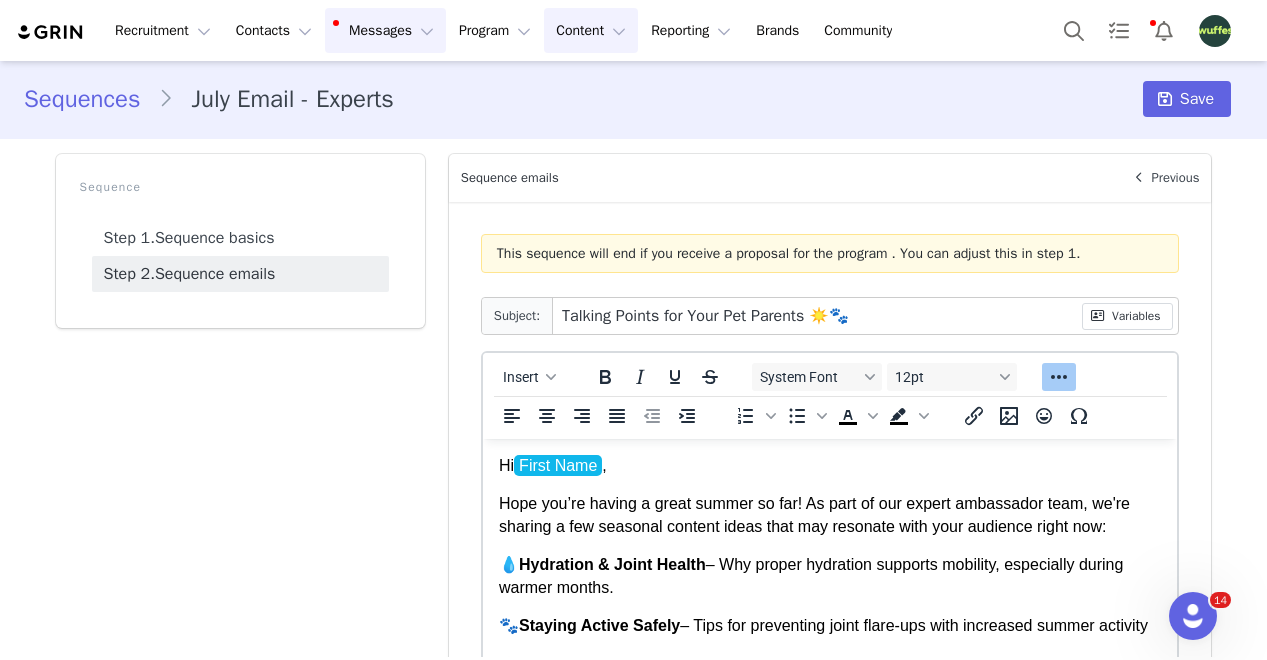 click on "Content Content" at bounding box center [591, 30] 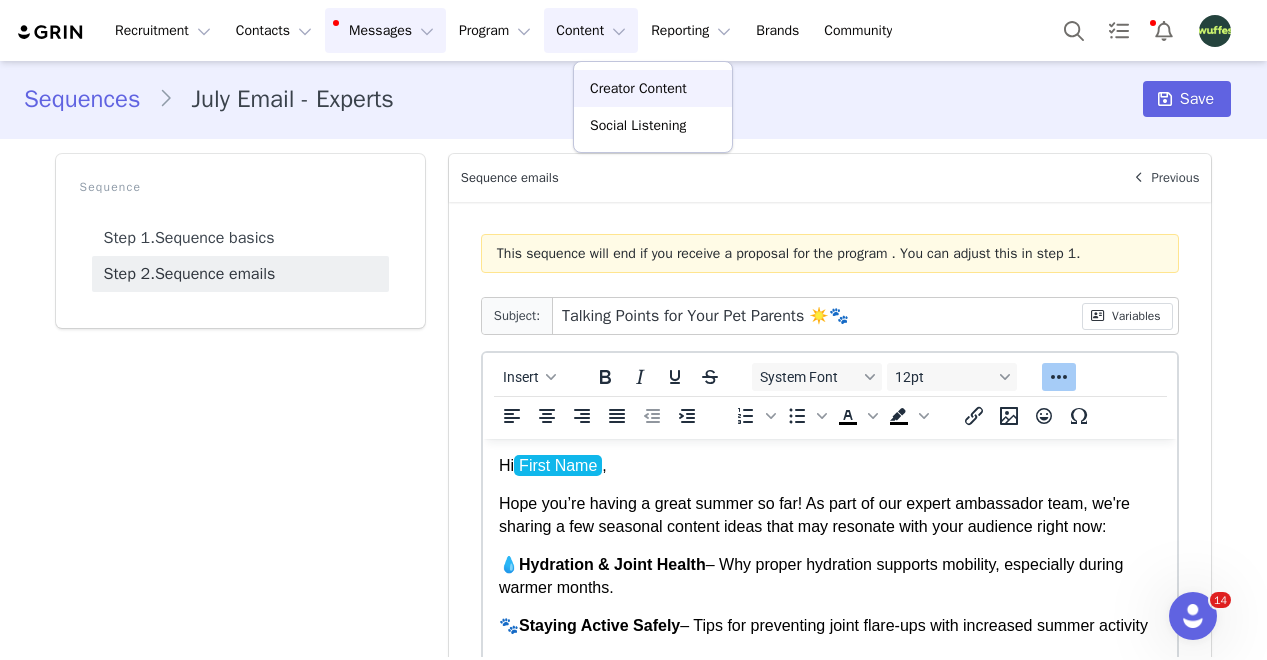 click on "Creator Content" at bounding box center [638, 88] 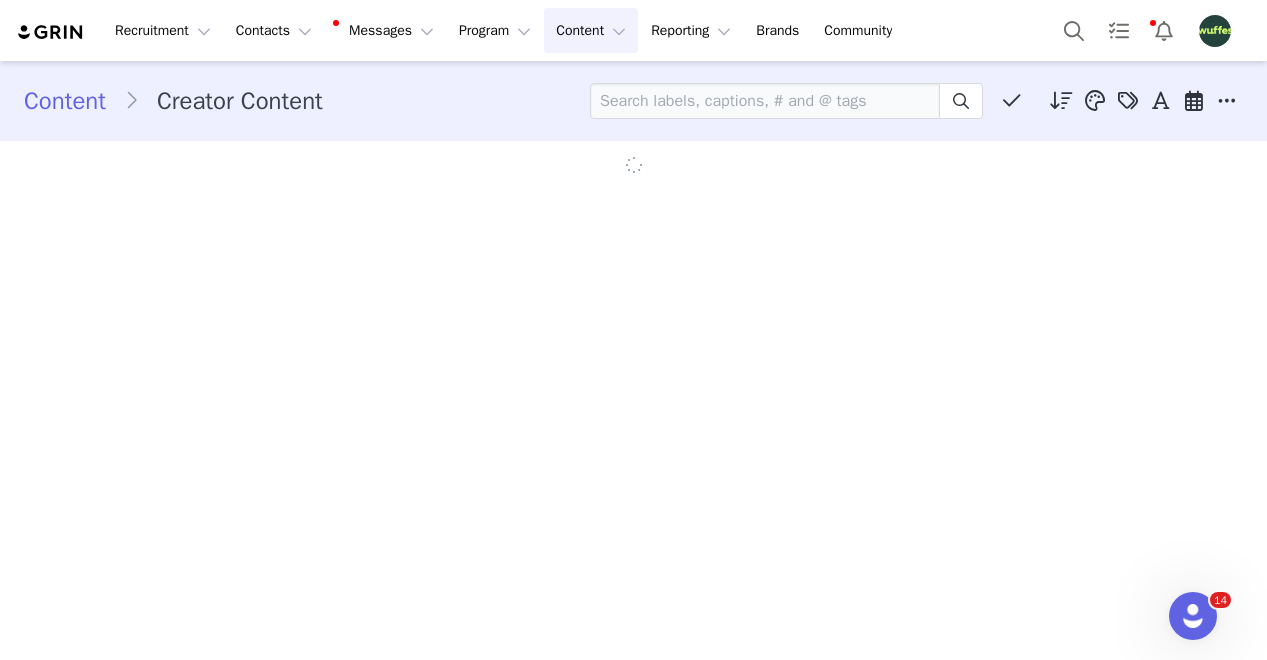 scroll, scrollTop: 0, scrollLeft: 0, axis: both 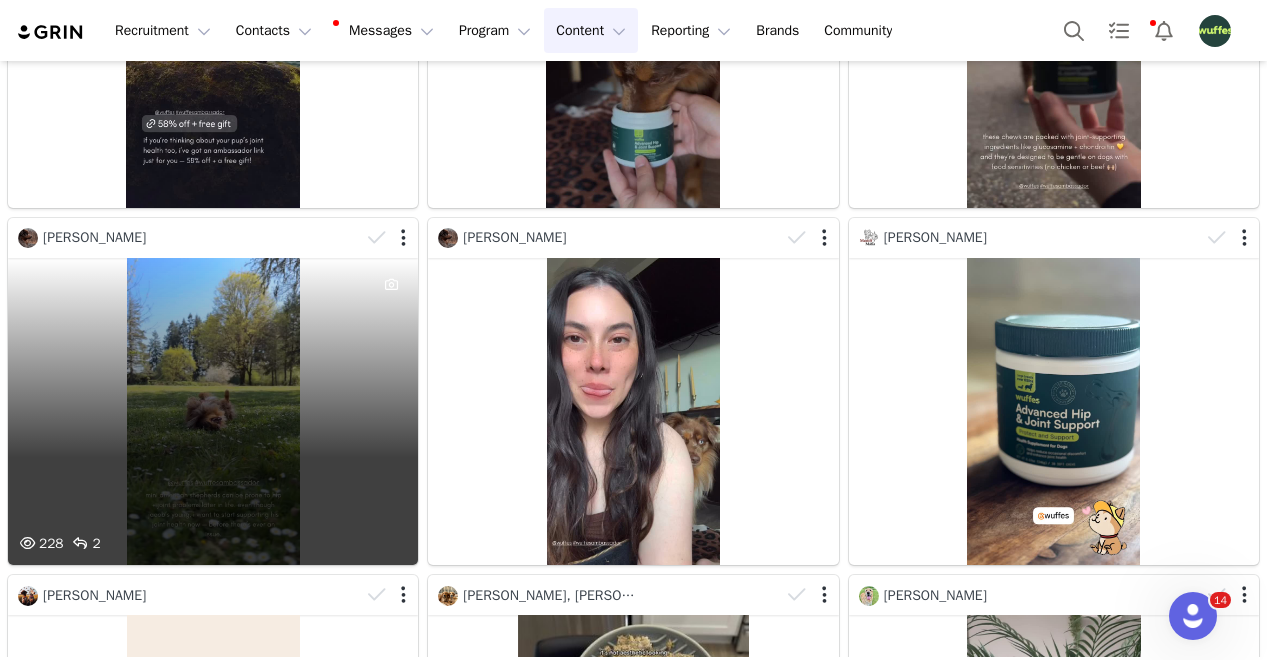 click on "228  2" at bounding box center (213, 412) 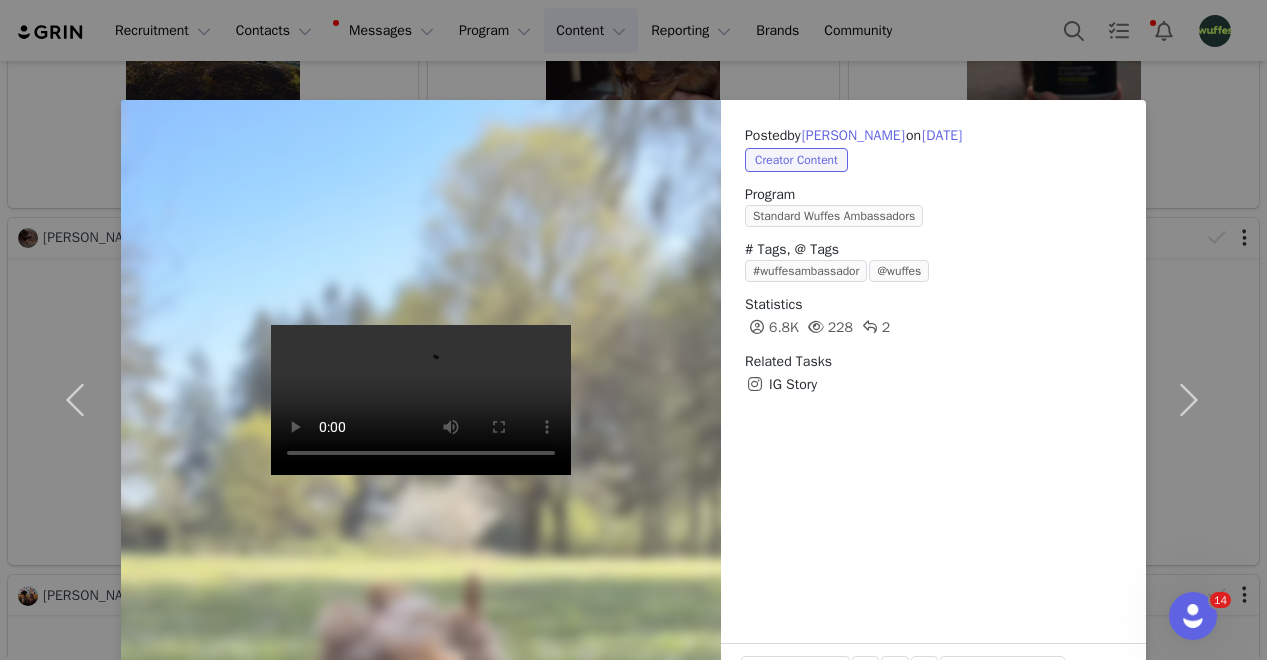 scroll, scrollTop: 46, scrollLeft: 0, axis: vertical 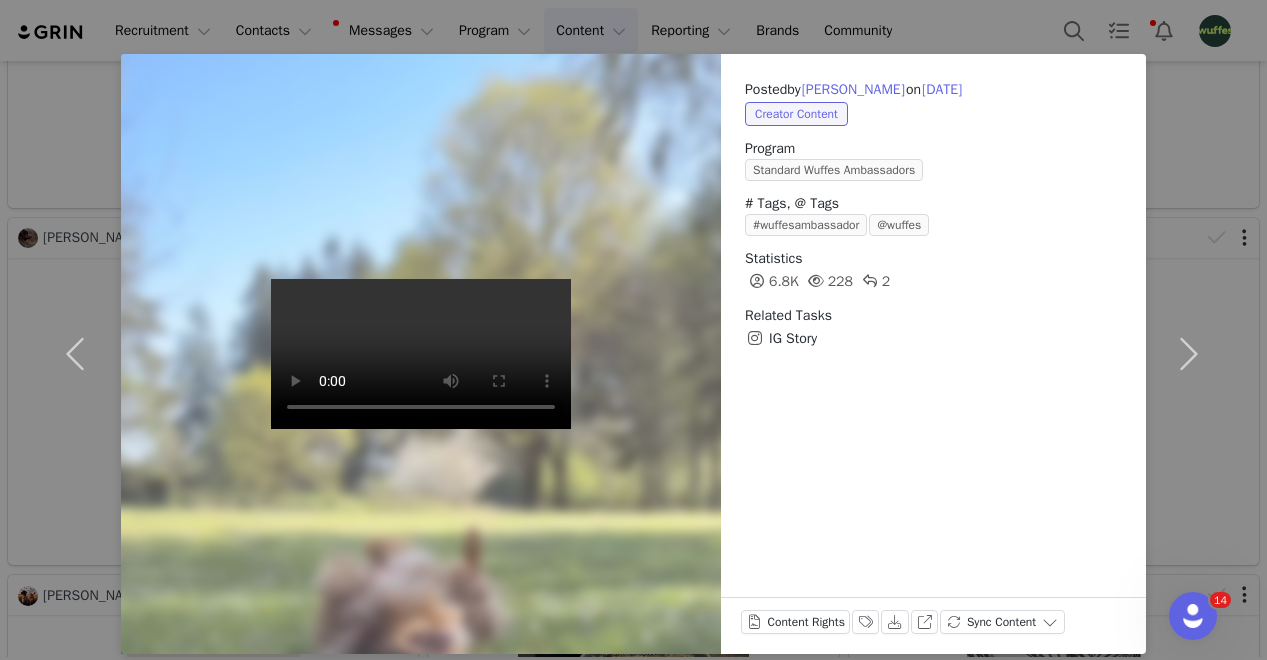 click on "Posted  by  Jess Lemerle  on  Jun 4, 2025  Creator Content  Program Standard Wuffes Ambassadors # Tags, @ Tags  #wuffesambassador   @wuffes      Statistics 6.8K  228  2  Related Tasks IG Story     Content Rights Labels & Tags Download View on Instagram Sync Content" at bounding box center (633, 330) 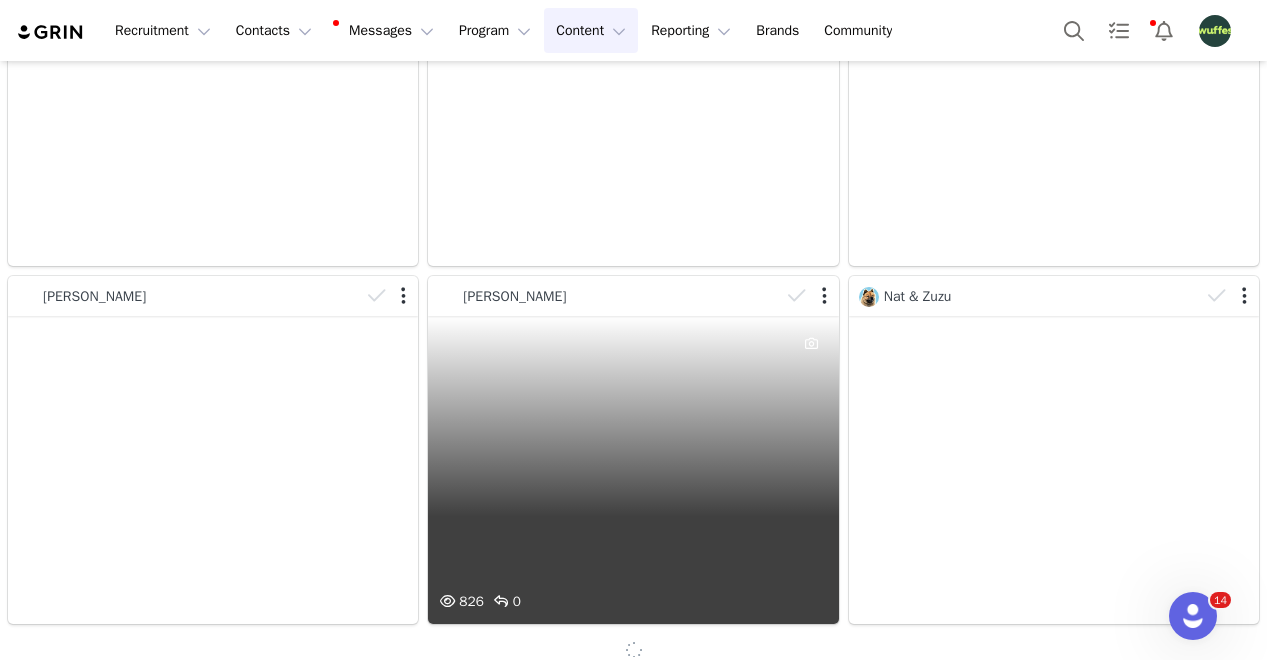 scroll, scrollTop: 53195, scrollLeft: 0, axis: vertical 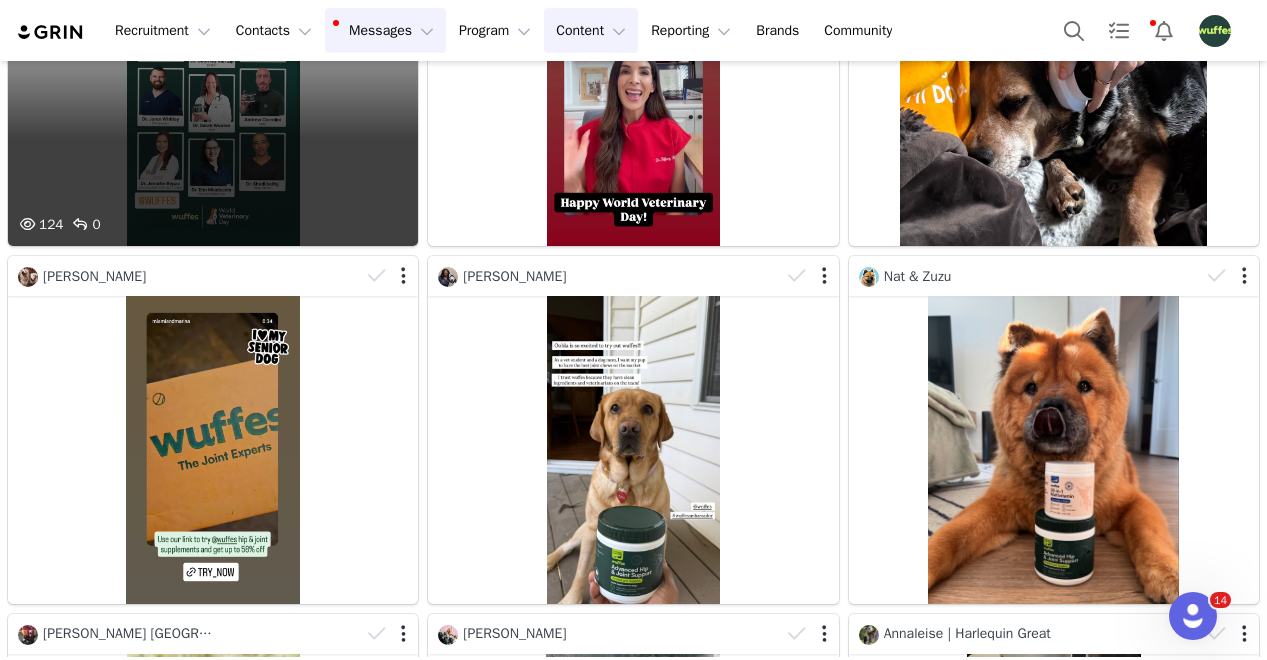 click on "Messages Messages" at bounding box center (385, 30) 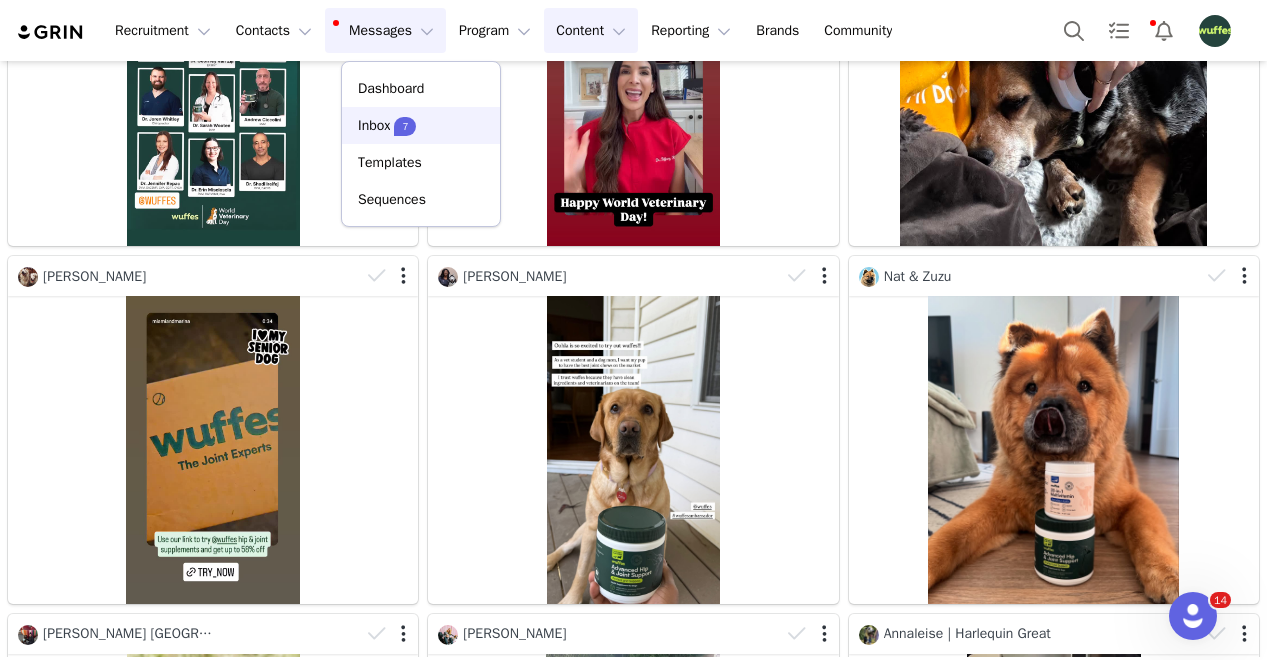 click on "7" at bounding box center (405, 126) 